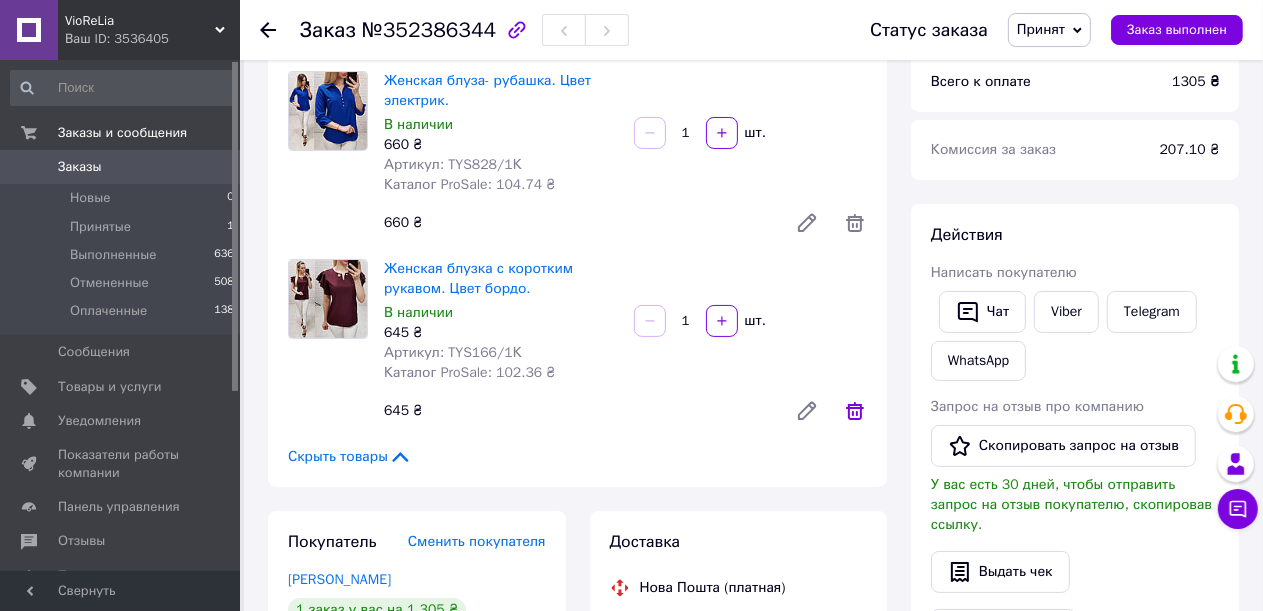 scroll, scrollTop: 200, scrollLeft: 0, axis: vertical 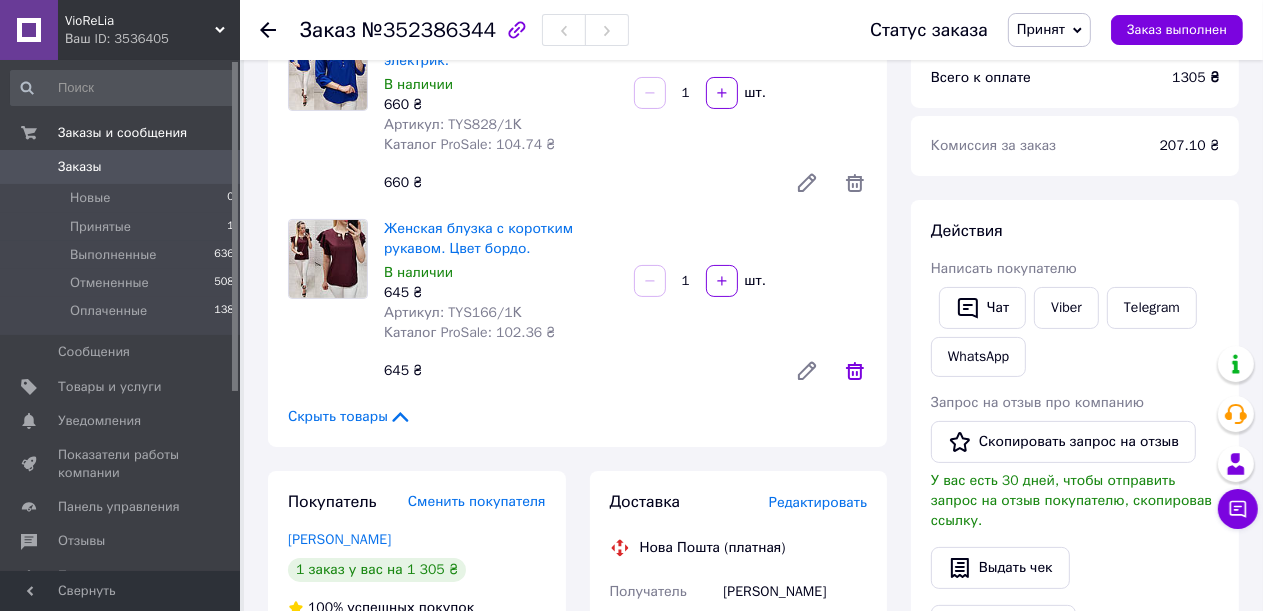 click 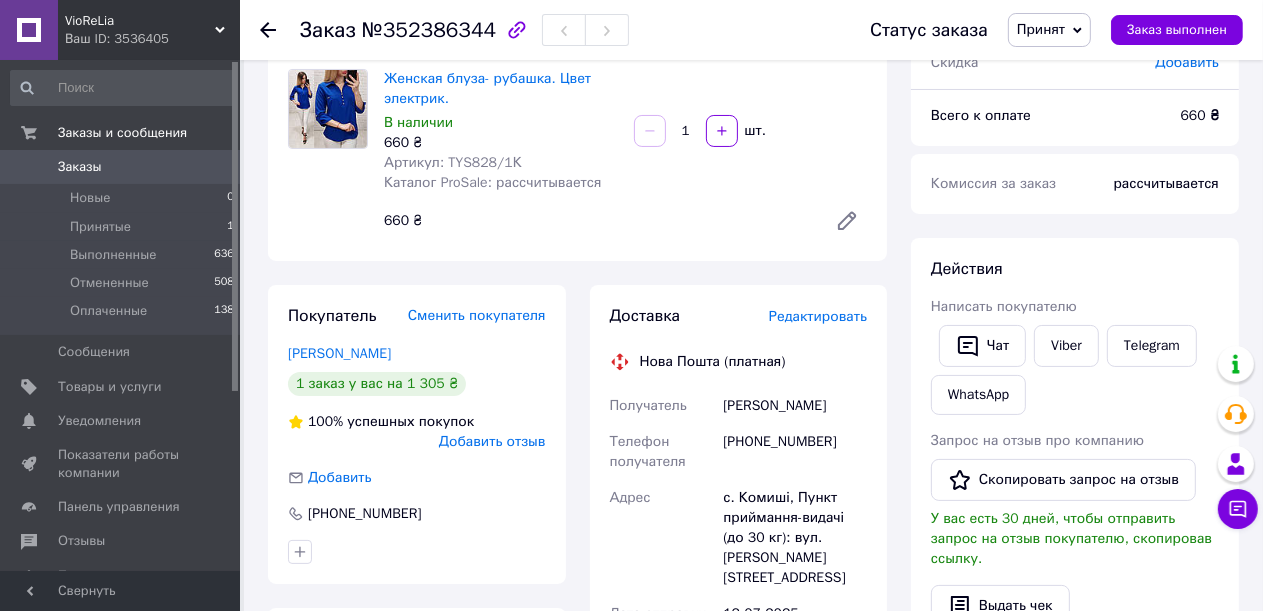 scroll, scrollTop: 200, scrollLeft: 0, axis: vertical 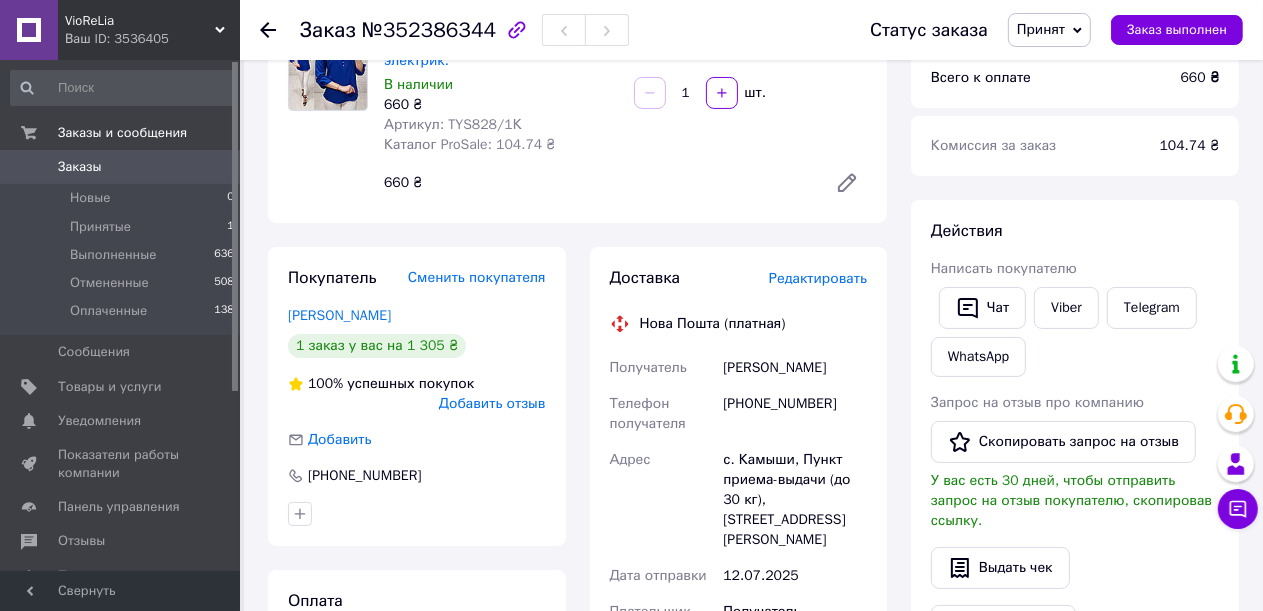 drag, startPoint x: 840, startPoint y: 286, endPoint x: 843, endPoint y: 333, distance: 47.095646 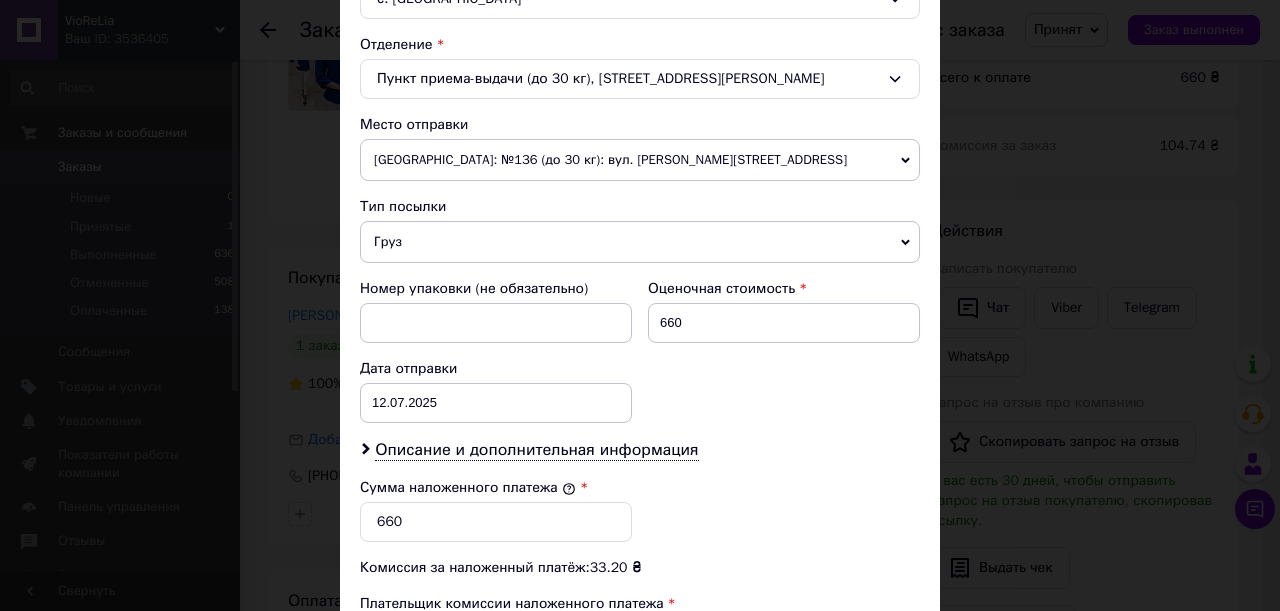 scroll, scrollTop: 700, scrollLeft: 0, axis: vertical 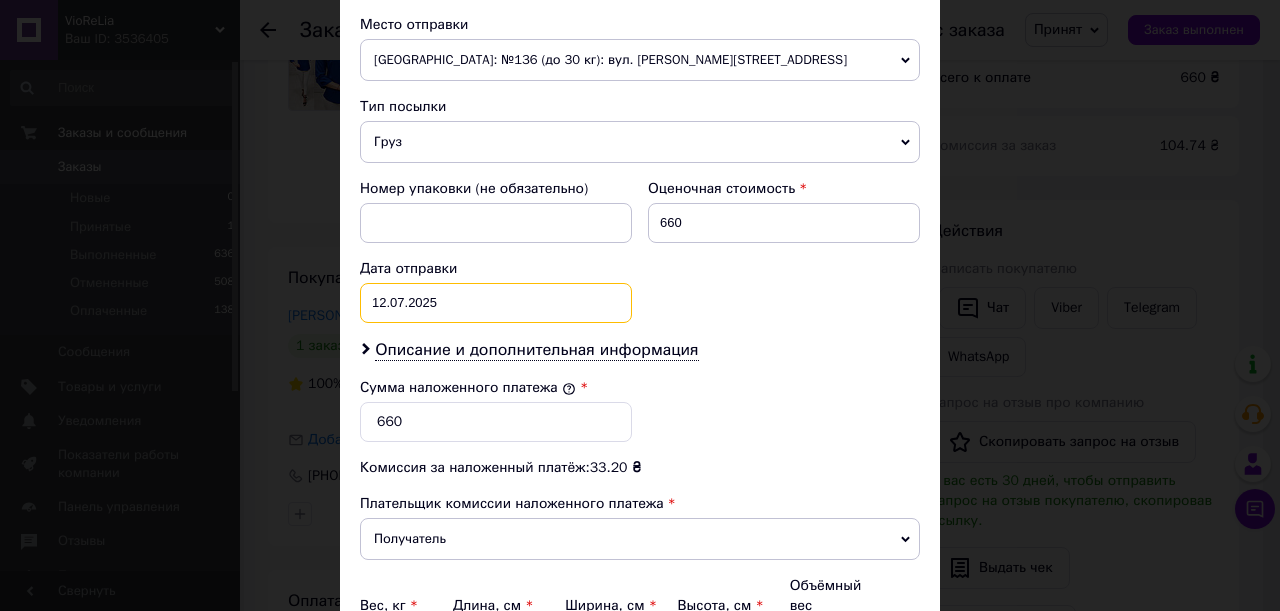 click on "12.07.2025 < 2025 > < Июль > Пн Вт Ср Чт Пт Сб Вс 30 1 2 3 4 5 6 7 8 9 10 11 12 13 14 15 16 17 18 19 20 21 22 23 24 25 26 27 28 29 30 31 1 2 3 4 5 6 7 8 9 10" at bounding box center [496, 303] 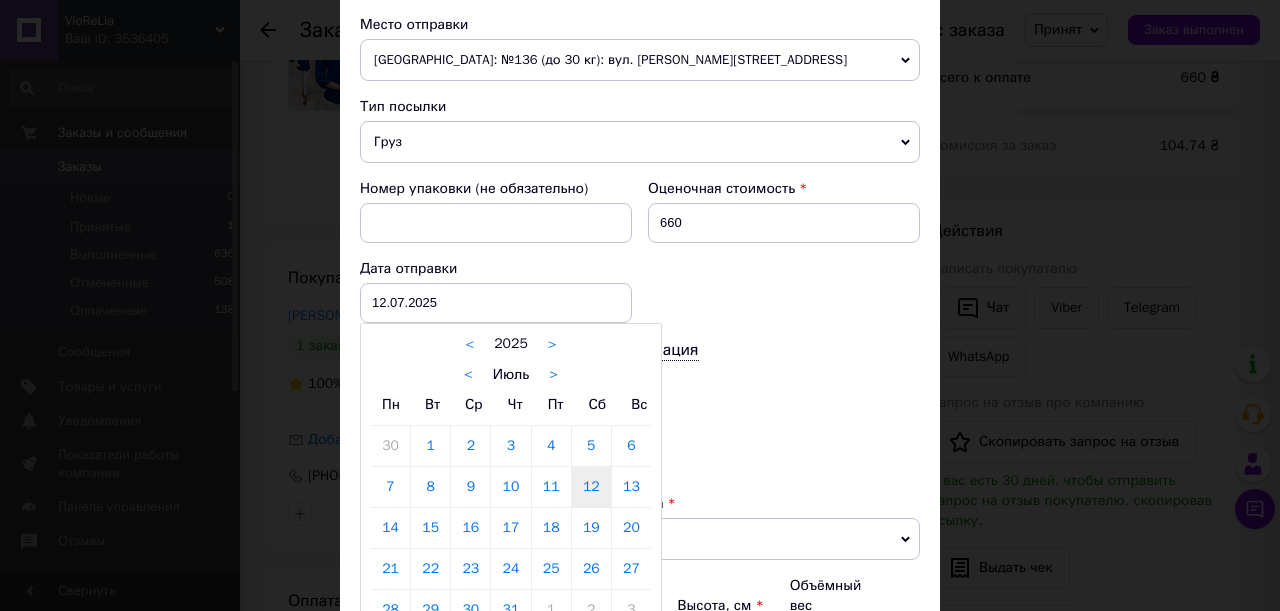 click on "14" at bounding box center [390, 528] 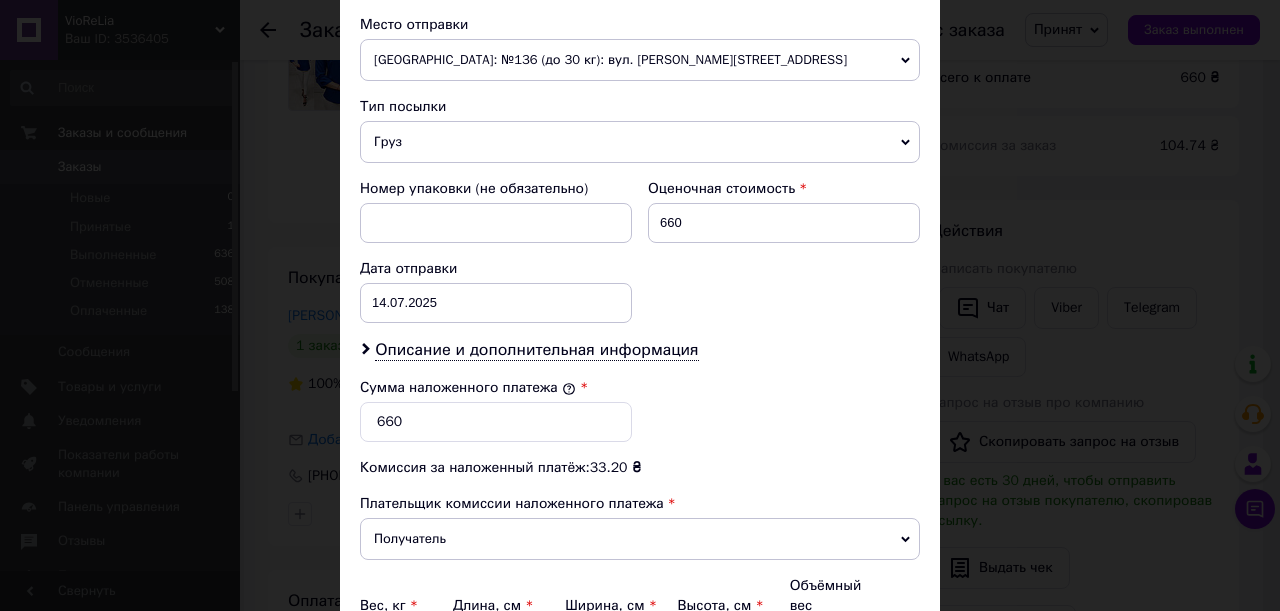type on "14.07.2025" 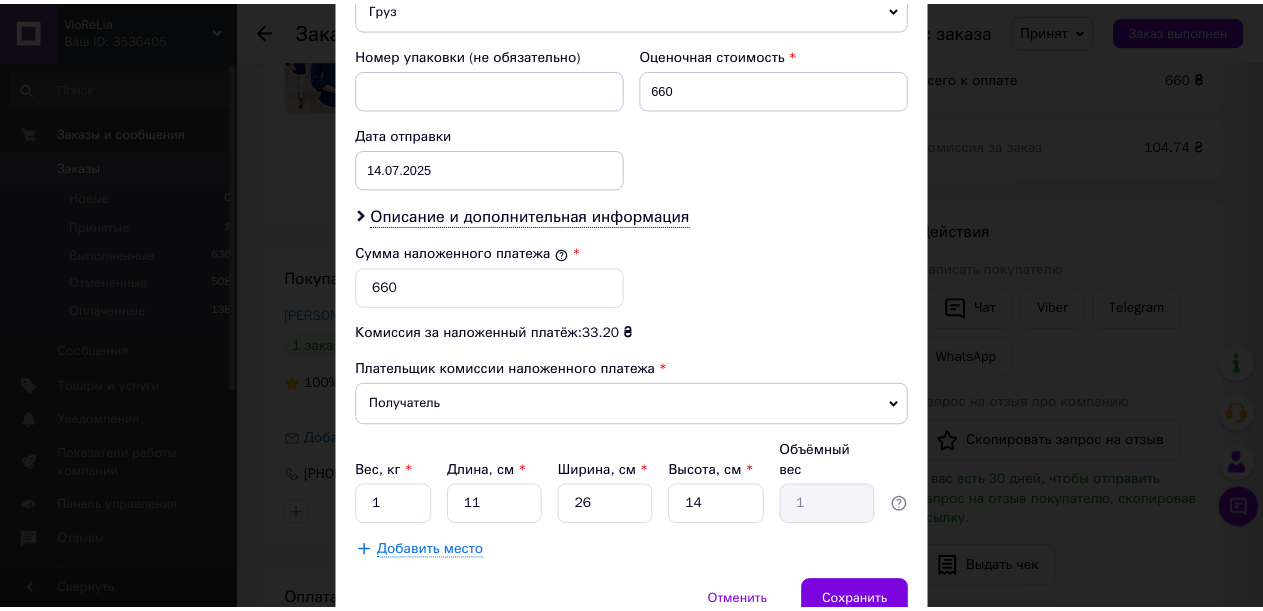 scroll, scrollTop: 908, scrollLeft: 0, axis: vertical 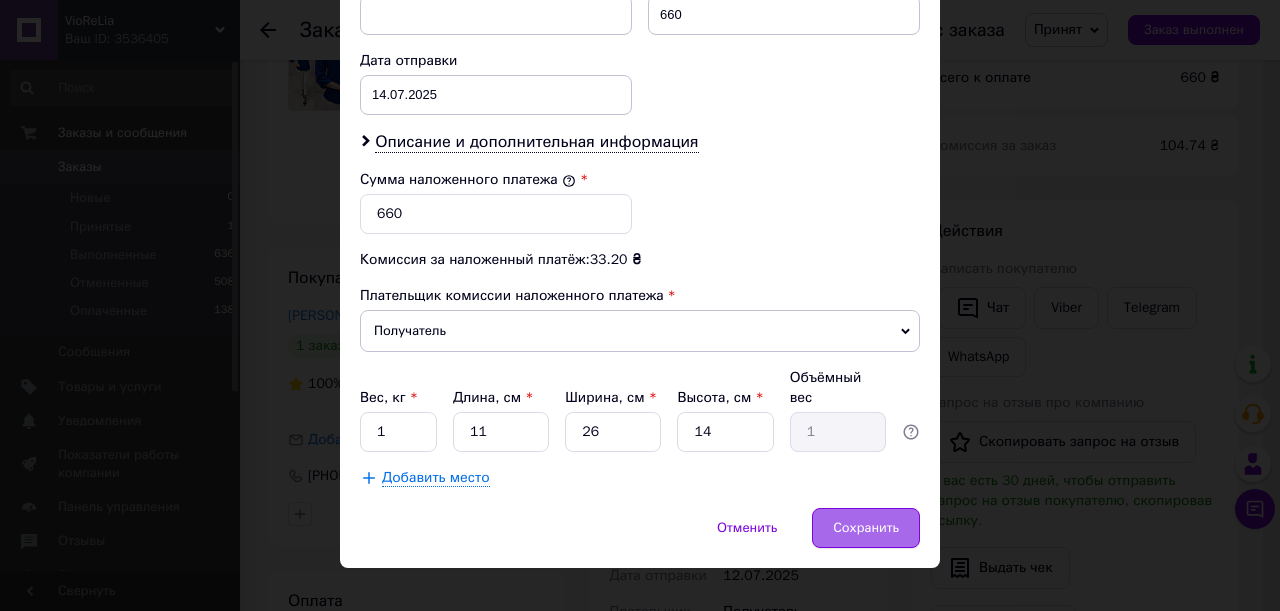 click on "Сохранить" at bounding box center (866, 528) 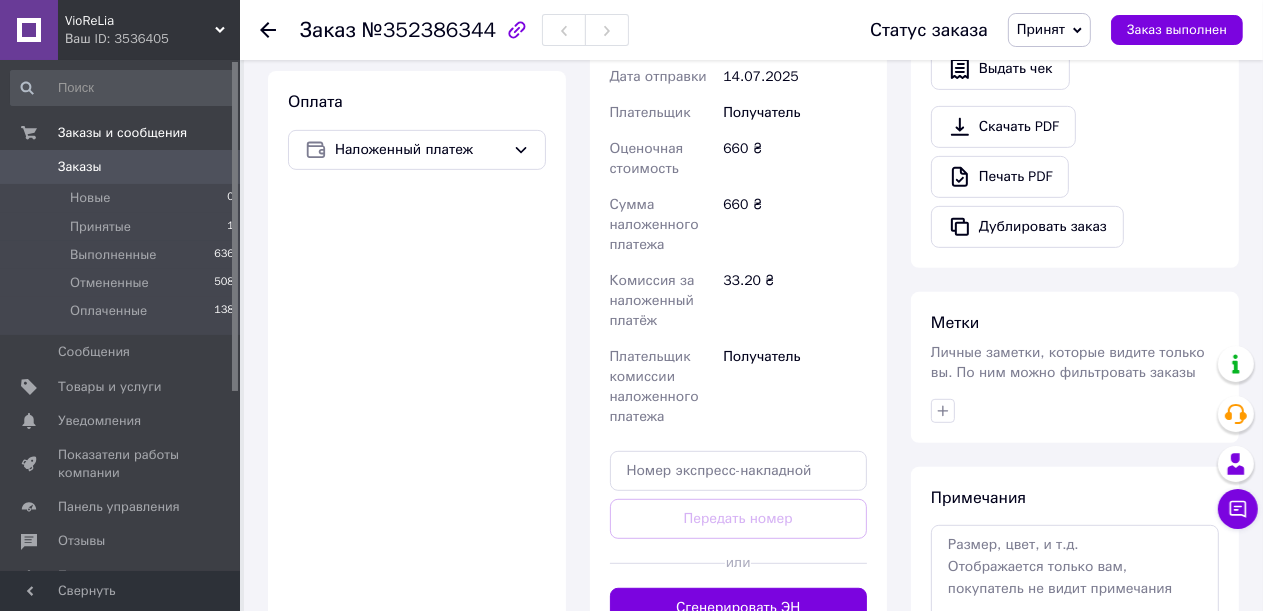 scroll, scrollTop: 700, scrollLeft: 0, axis: vertical 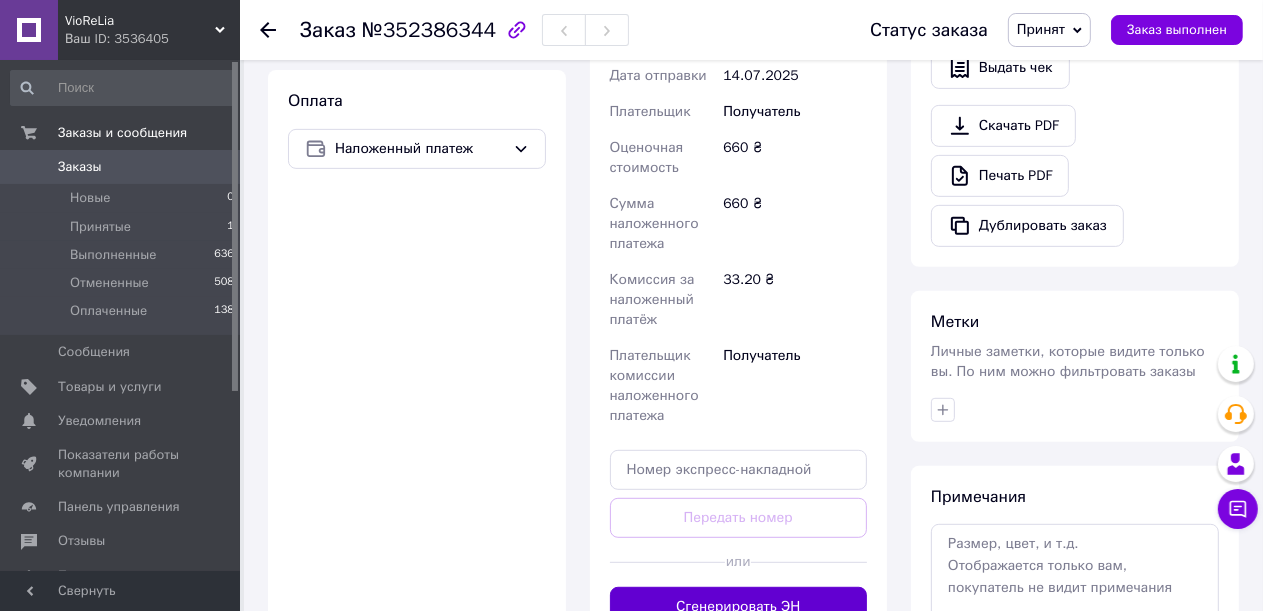 click on "Сгенерировать ЭН" at bounding box center (739, 607) 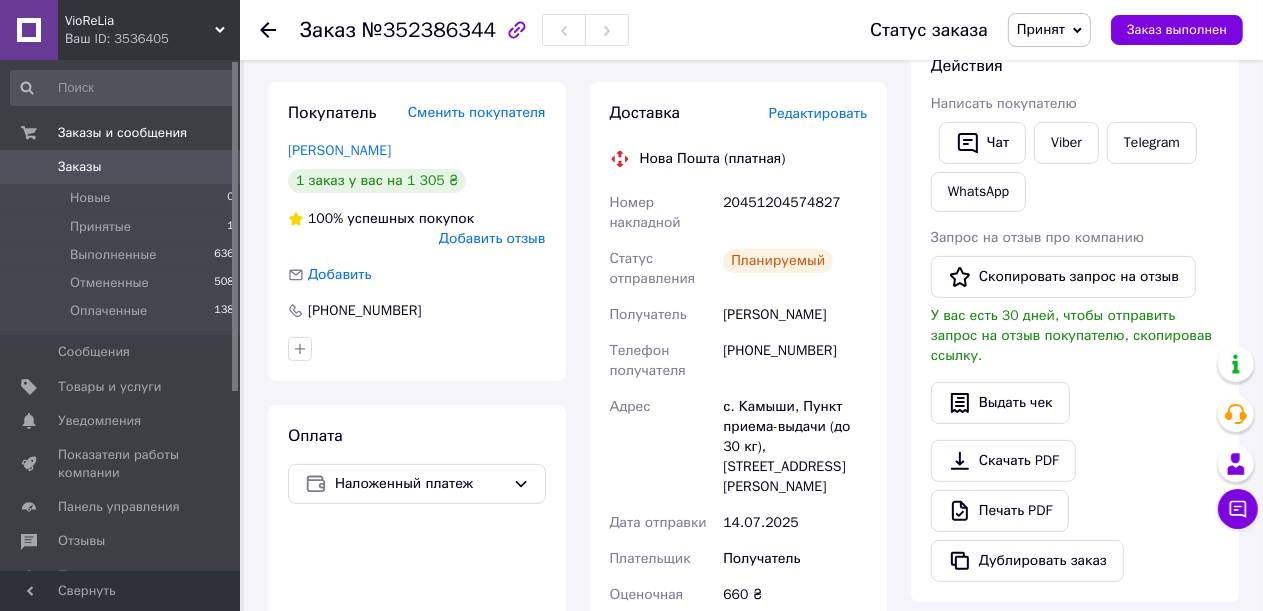 scroll, scrollTop: 300, scrollLeft: 0, axis: vertical 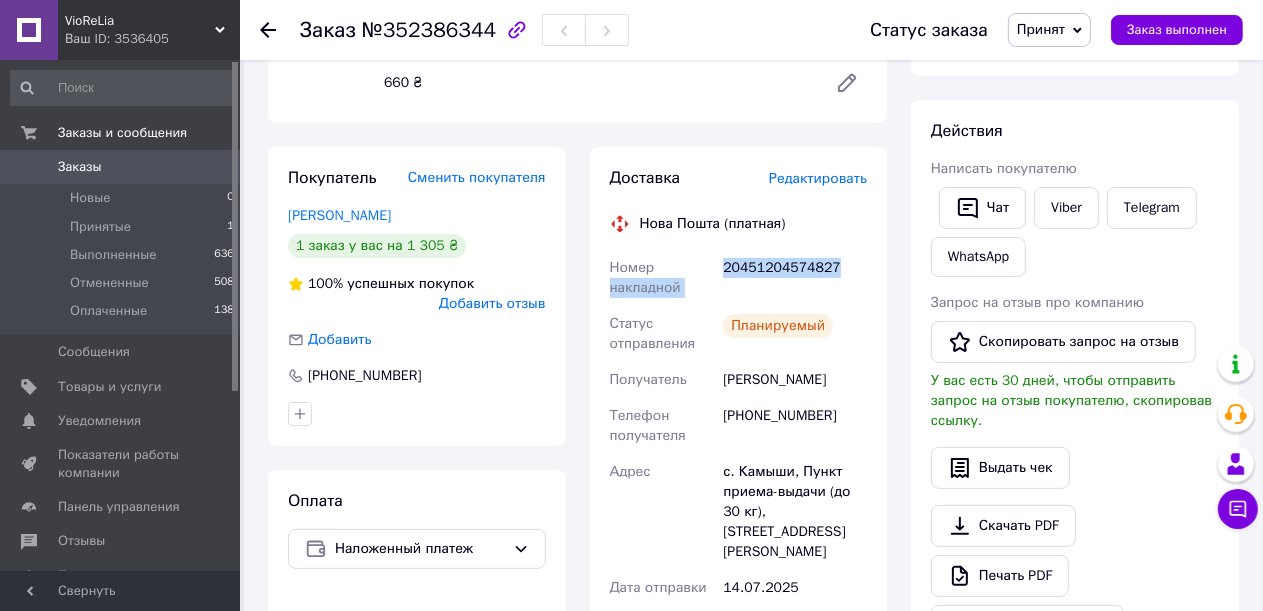 drag, startPoint x: 832, startPoint y: 266, endPoint x: 714, endPoint y: 269, distance: 118.03813 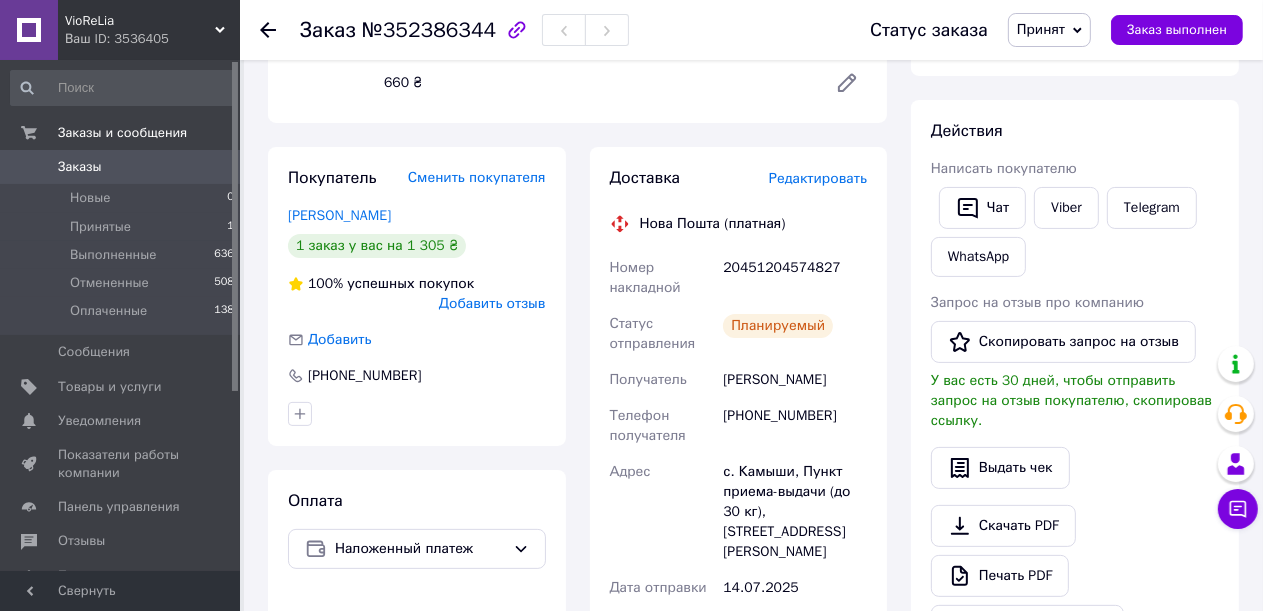 click on "Марченко Анна" at bounding box center (795, 380) 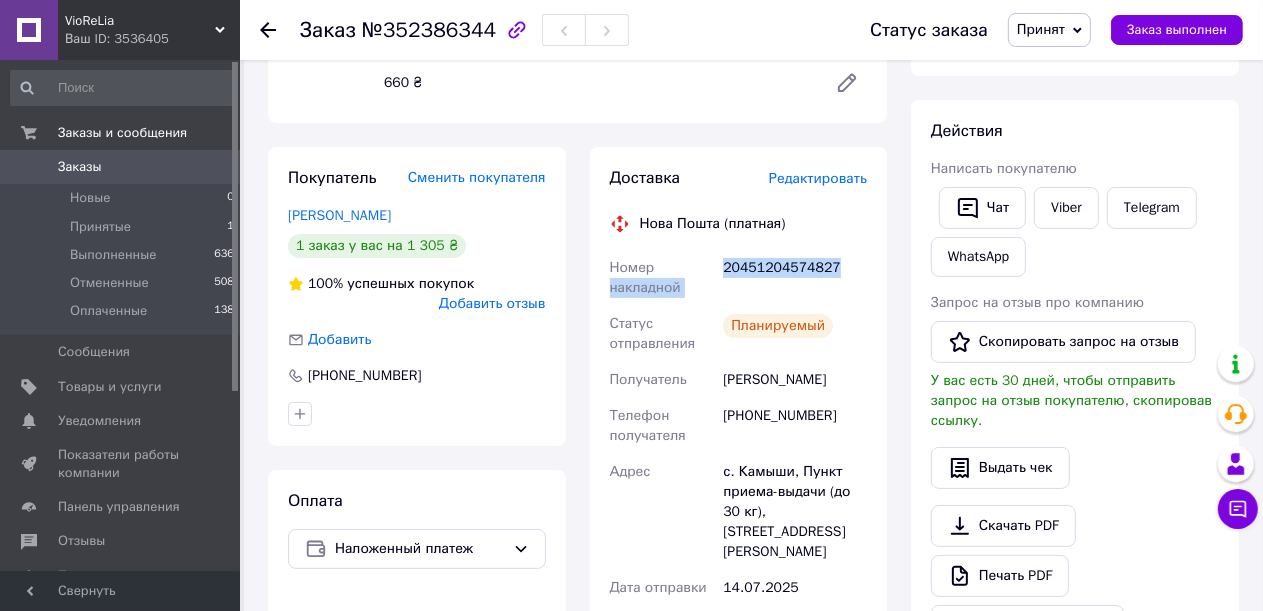 drag, startPoint x: 830, startPoint y: 268, endPoint x: 717, endPoint y: 273, distance: 113.110565 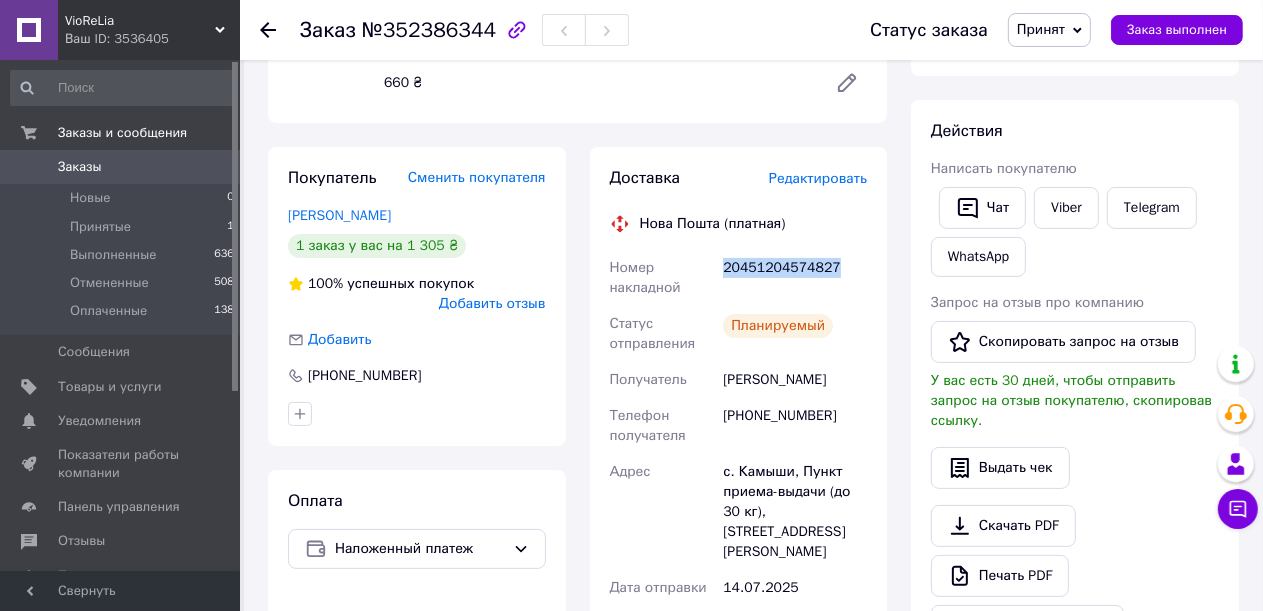drag, startPoint x: 720, startPoint y: 267, endPoint x: 829, endPoint y: 266, distance: 109.004585 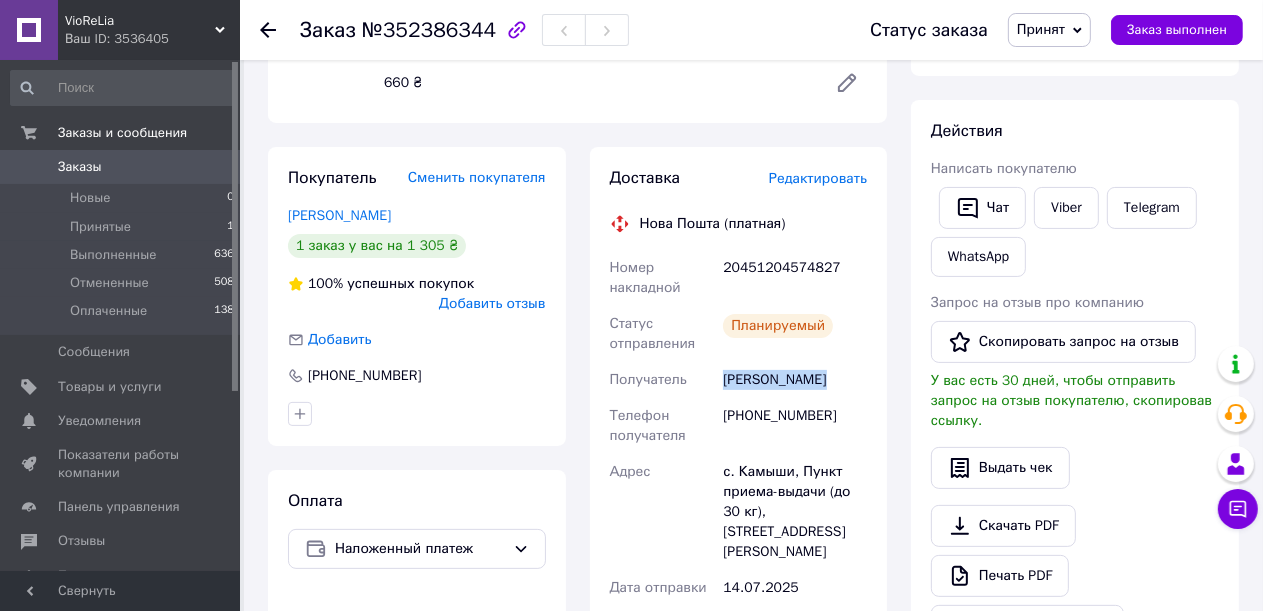 drag, startPoint x: 824, startPoint y: 383, endPoint x: 726, endPoint y: 386, distance: 98.045906 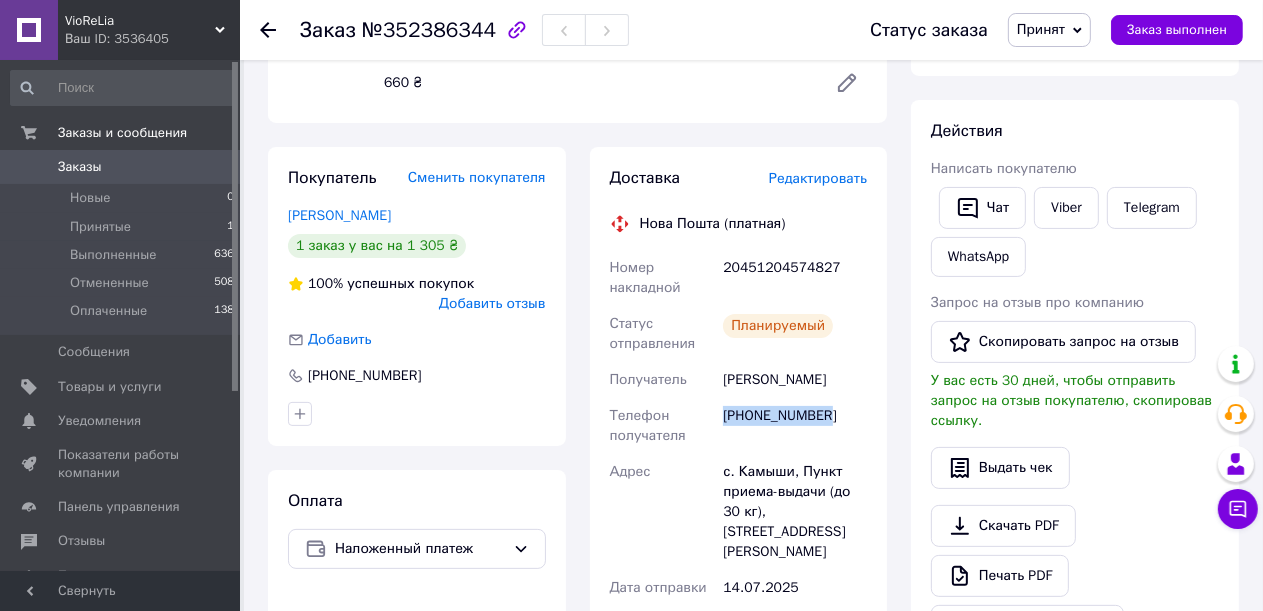 drag, startPoint x: 822, startPoint y: 419, endPoint x: 728, endPoint y: 418, distance: 94.00532 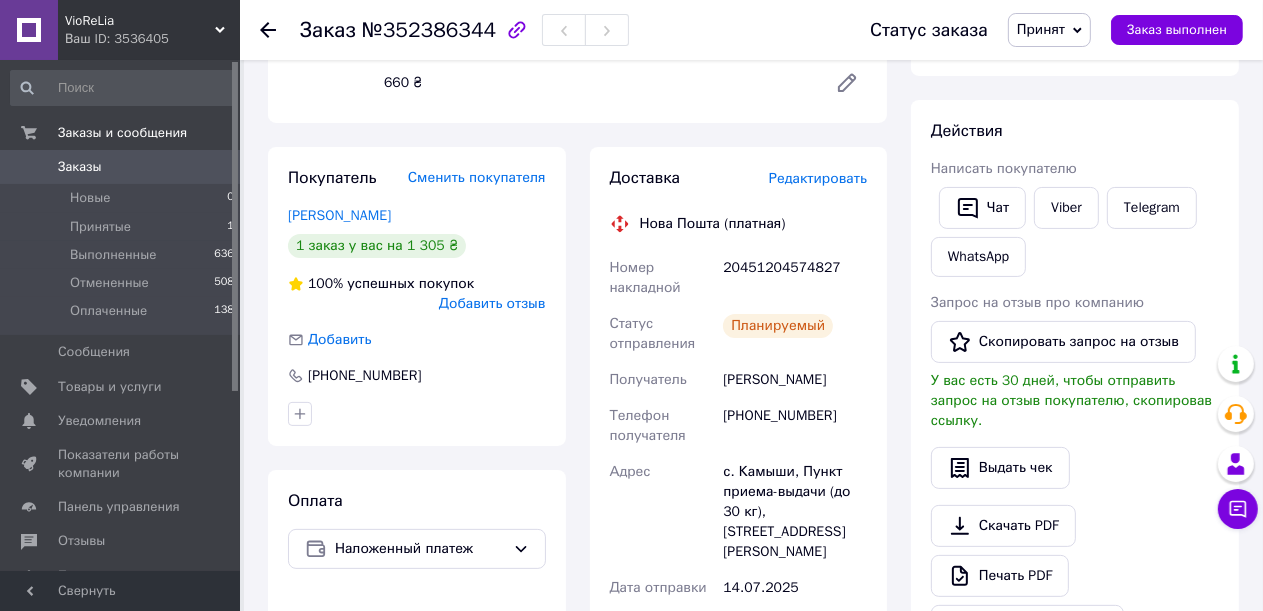 click 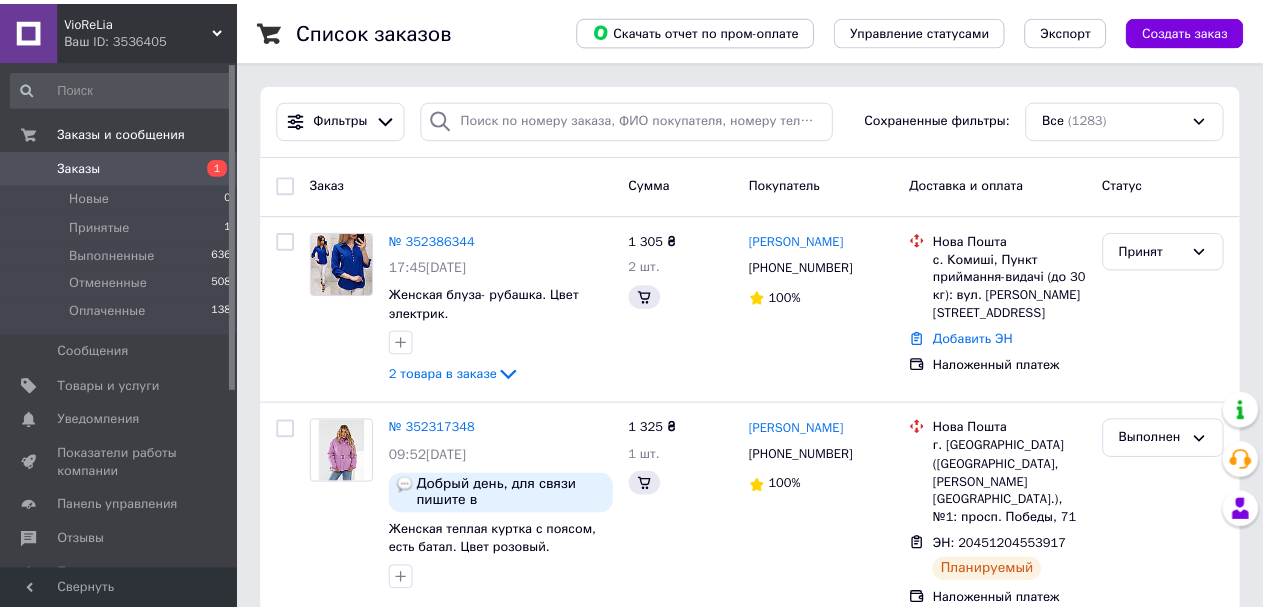 scroll, scrollTop: 0, scrollLeft: 0, axis: both 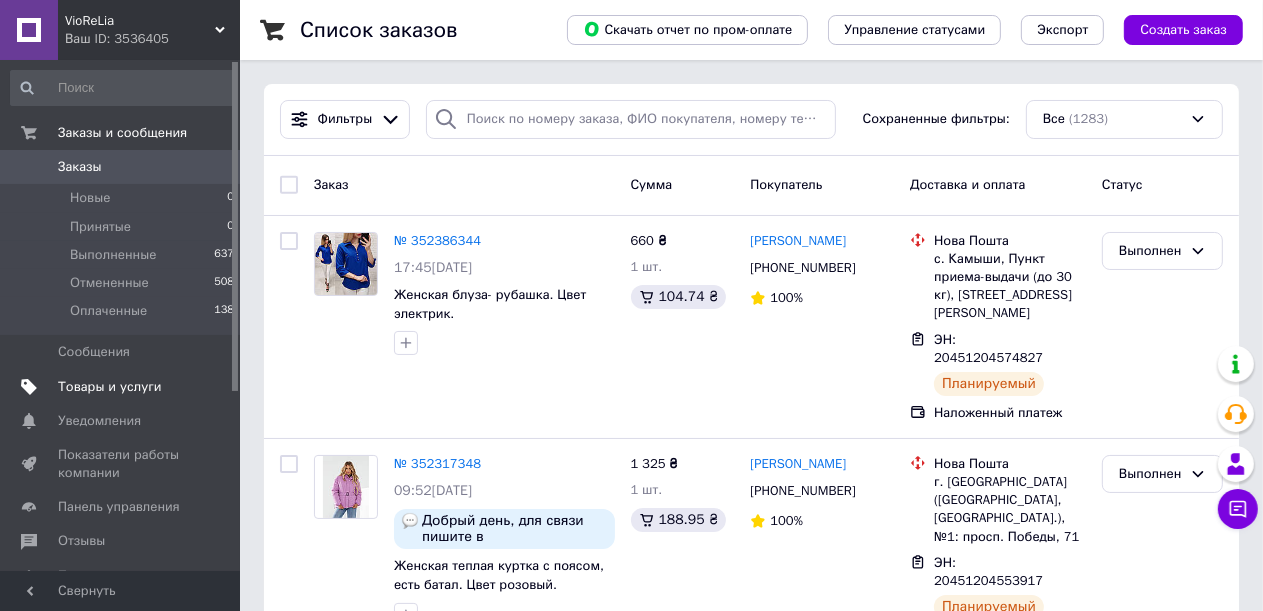 click on "Товары и услуги" at bounding box center (110, 387) 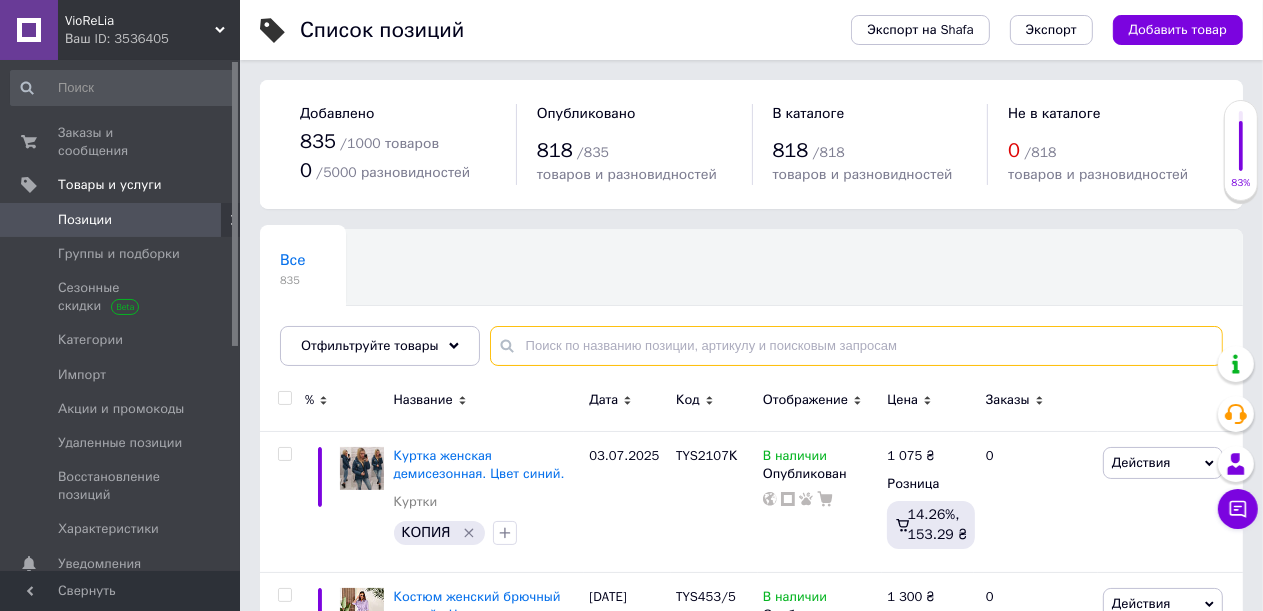 click at bounding box center [856, 346] 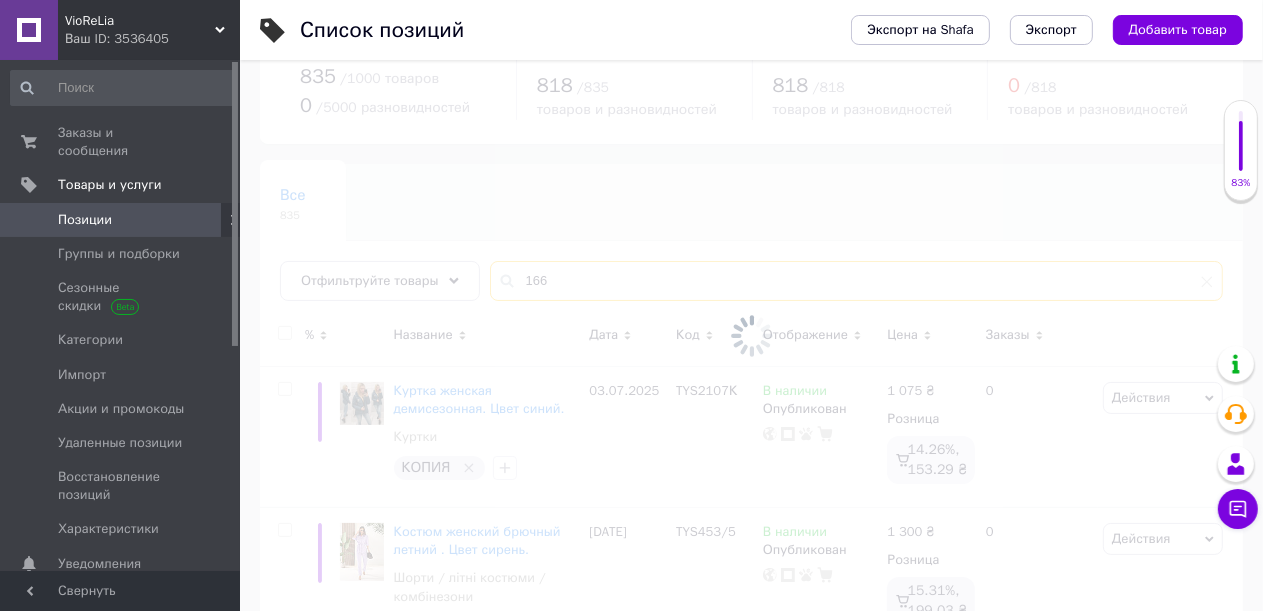 scroll, scrollTop: 100, scrollLeft: 0, axis: vertical 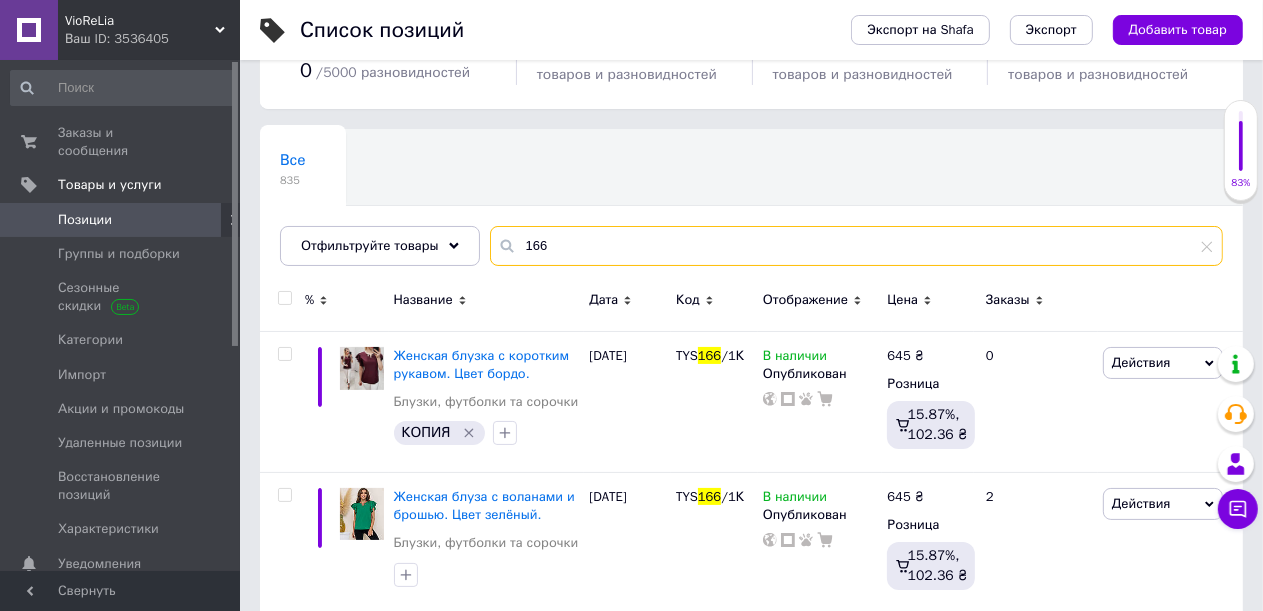 type on "166" 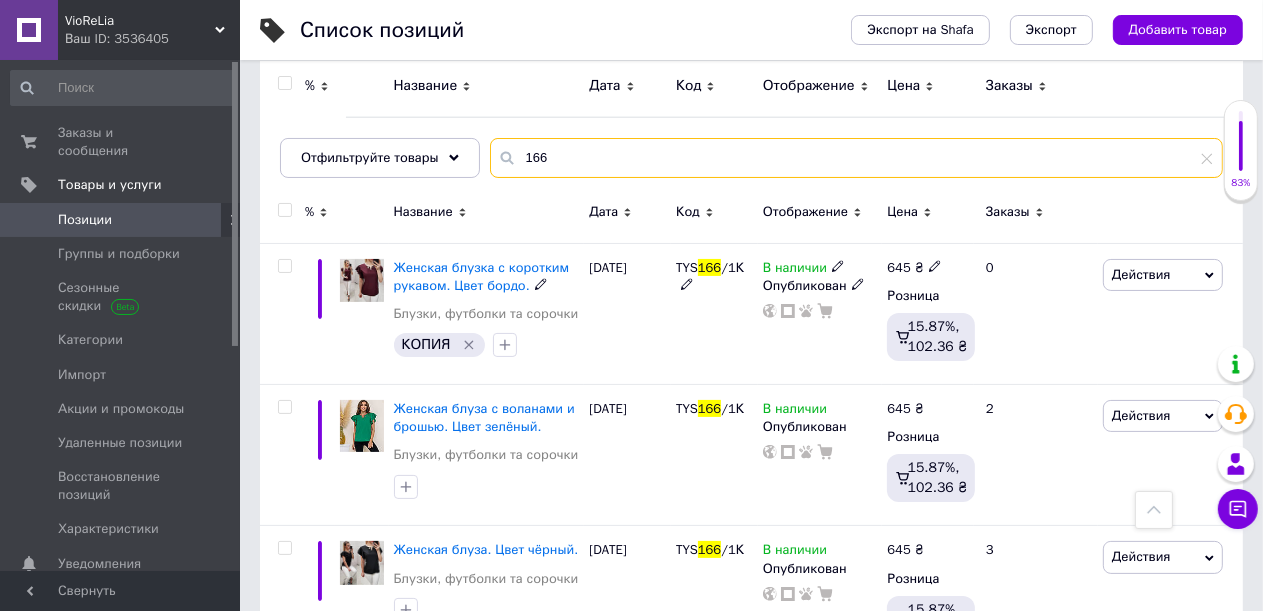 scroll, scrollTop: 0, scrollLeft: 0, axis: both 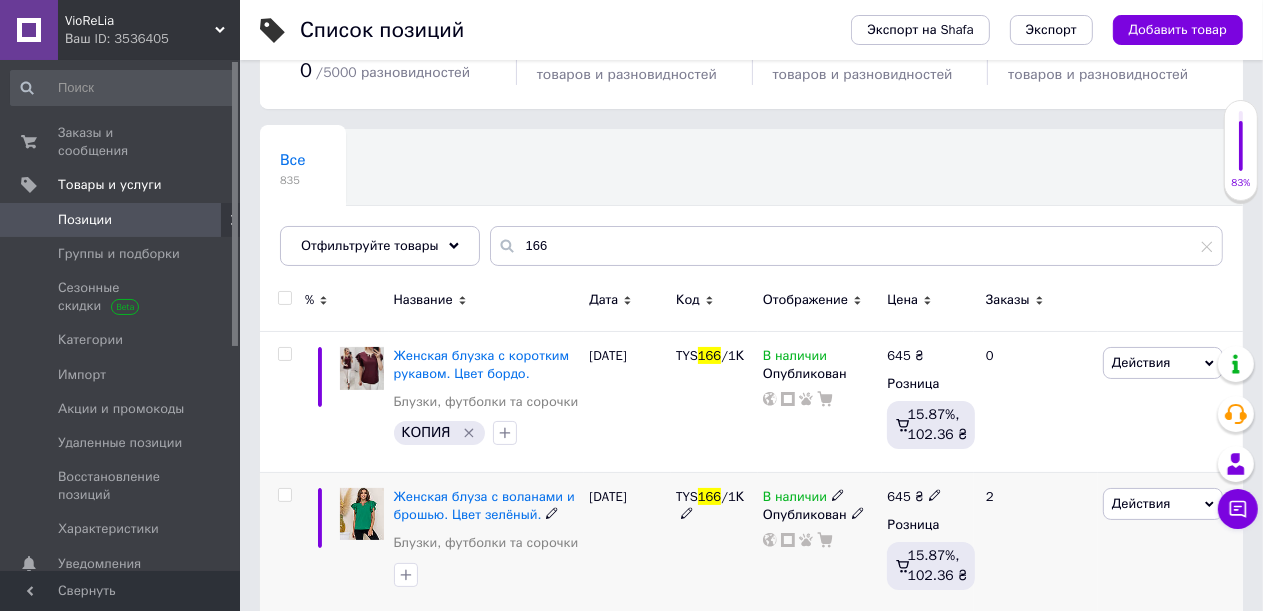 click at bounding box center (362, 514) 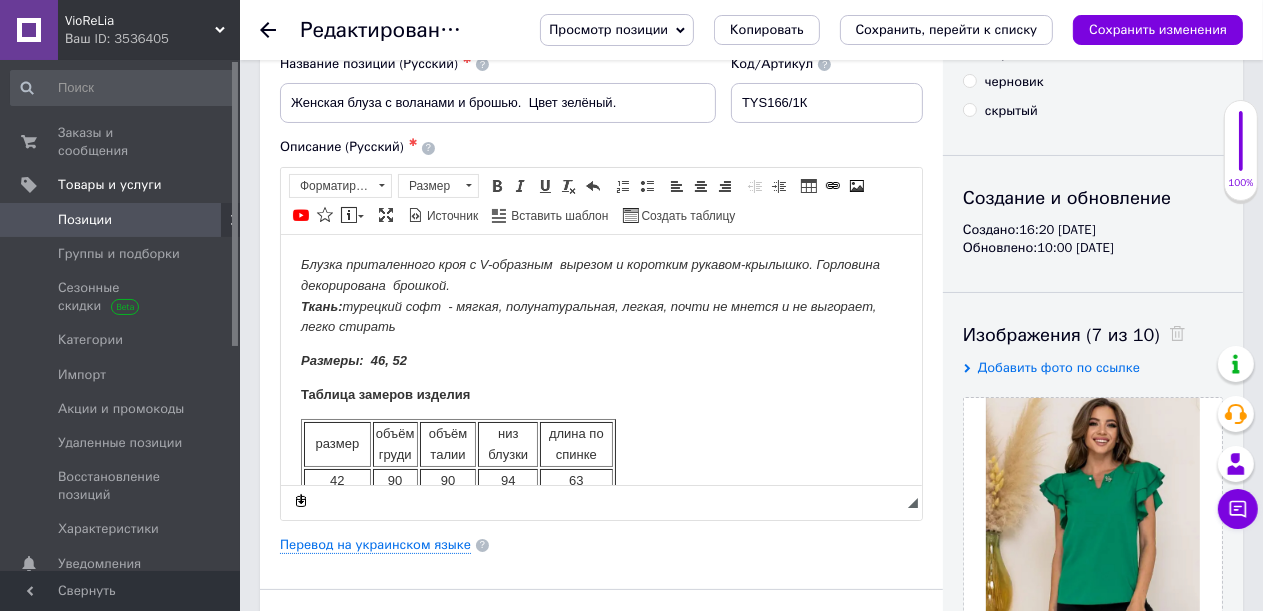 scroll, scrollTop: 0, scrollLeft: 0, axis: both 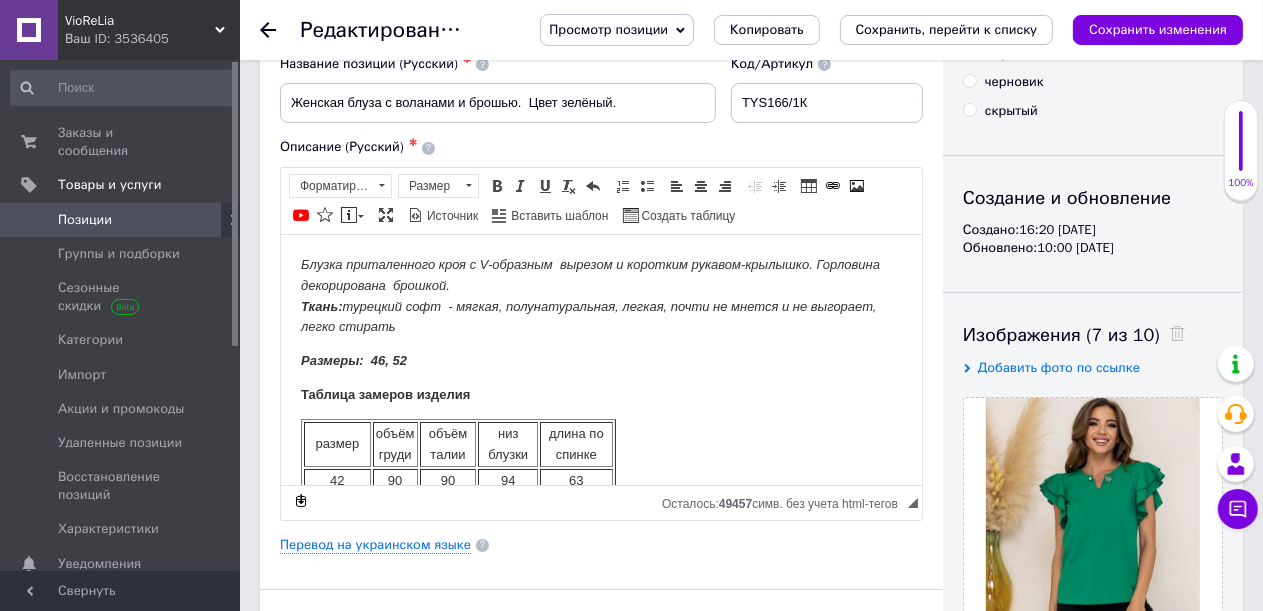 drag, startPoint x: 268, startPoint y: 26, endPoint x: 284, endPoint y: 18, distance: 17.888544 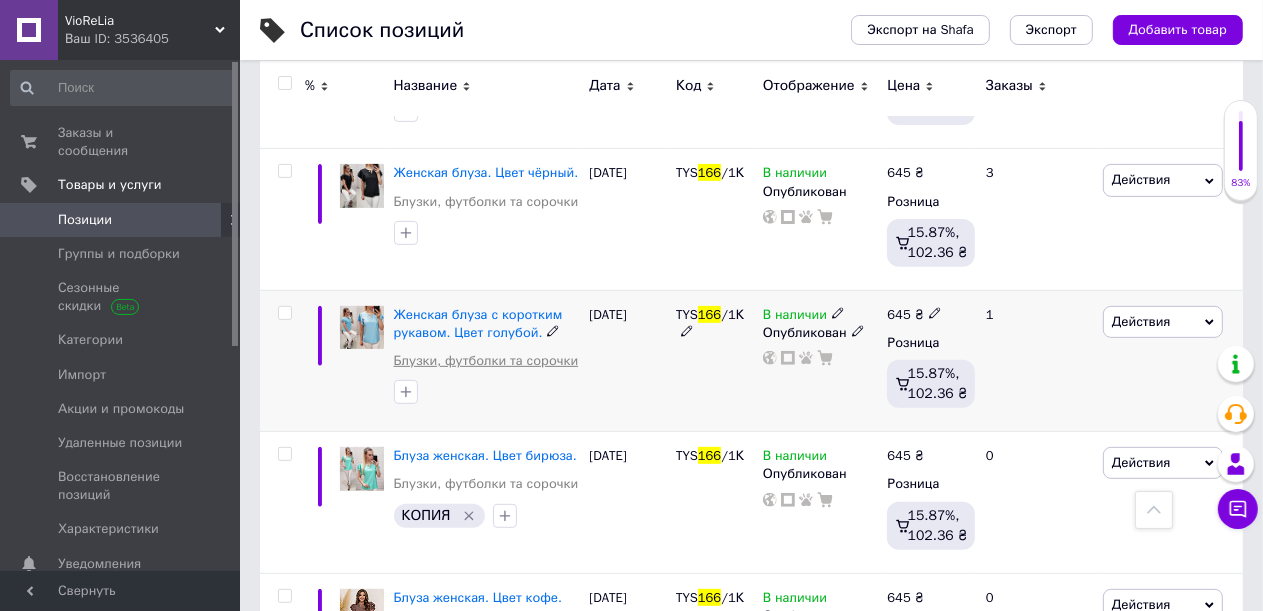 scroll, scrollTop: 600, scrollLeft: 0, axis: vertical 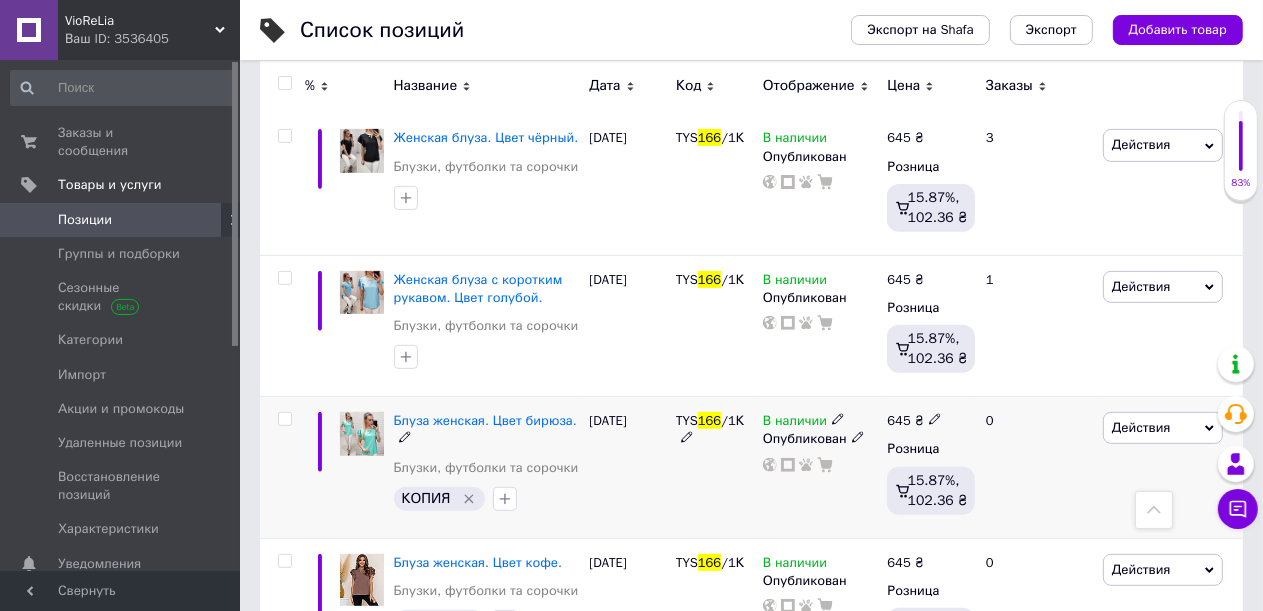 click at bounding box center [362, 434] 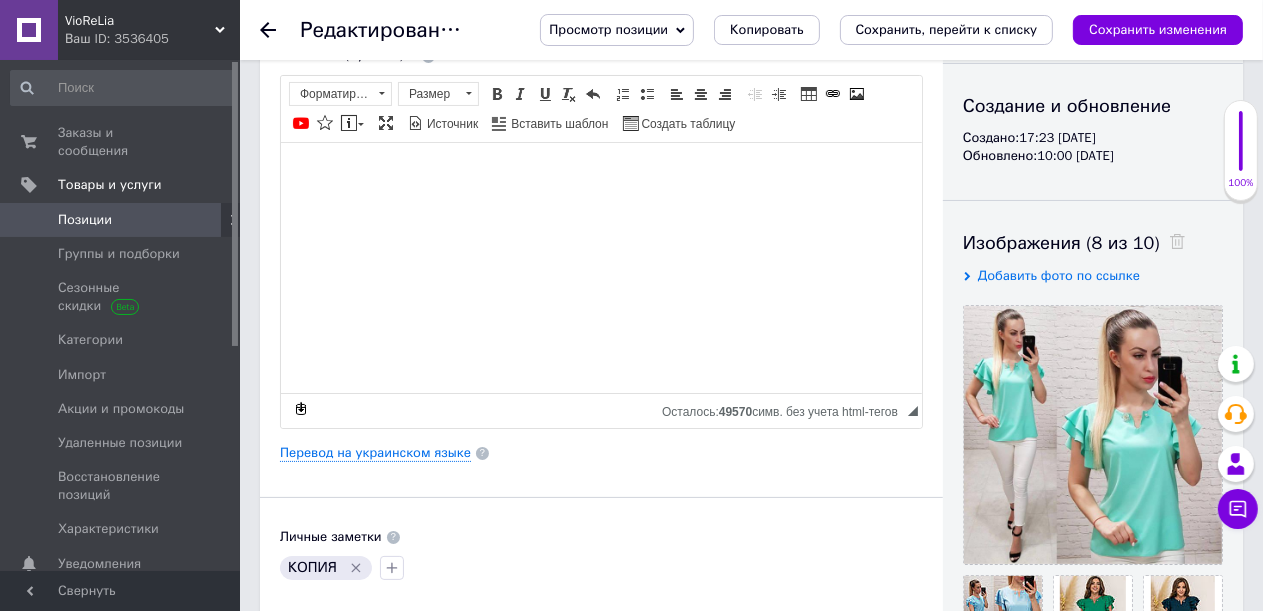 scroll, scrollTop: 200, scrollLeft: 0, axis: vertical 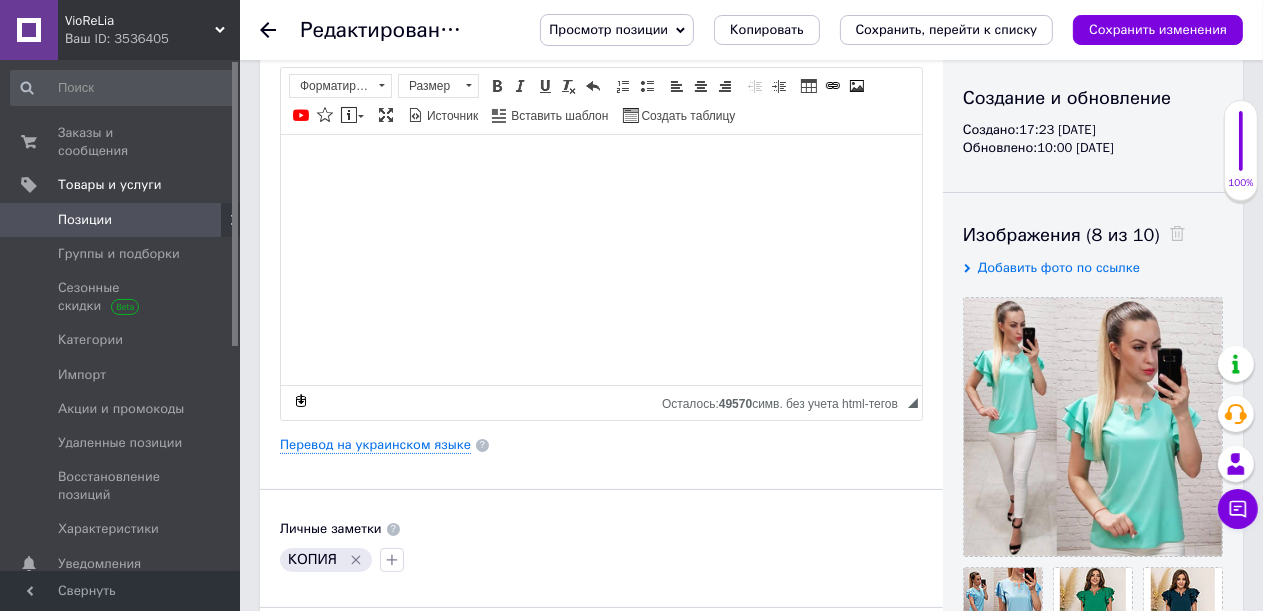 click 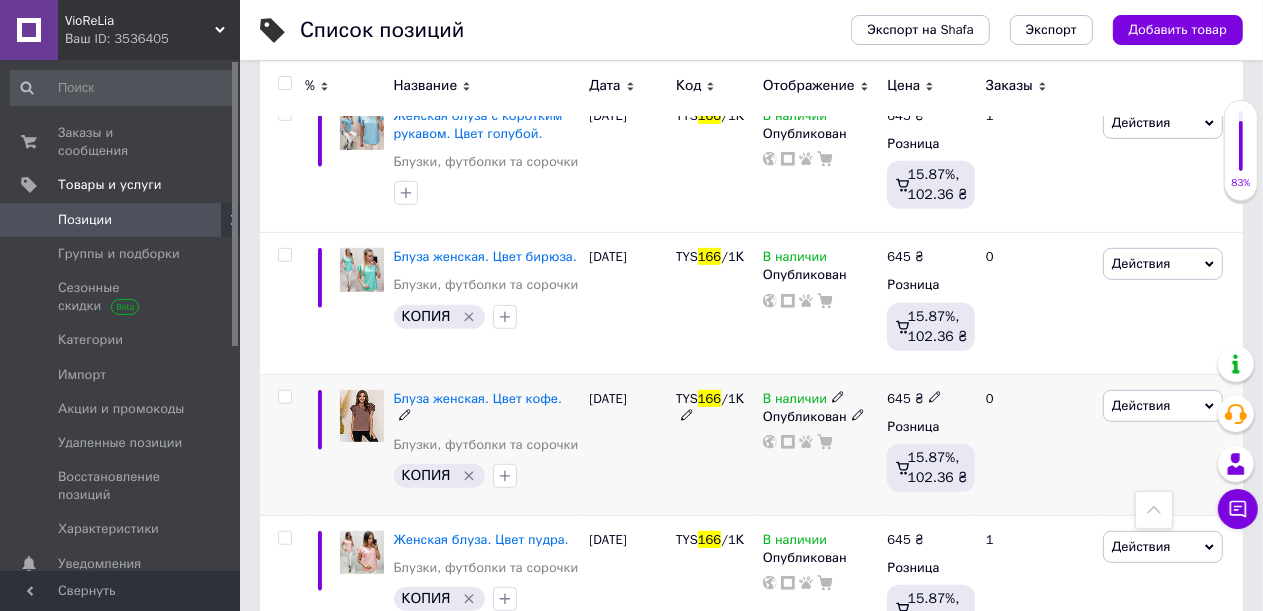 scroll, scrollTop: 827, scrollLeft: 0, axis: vertical 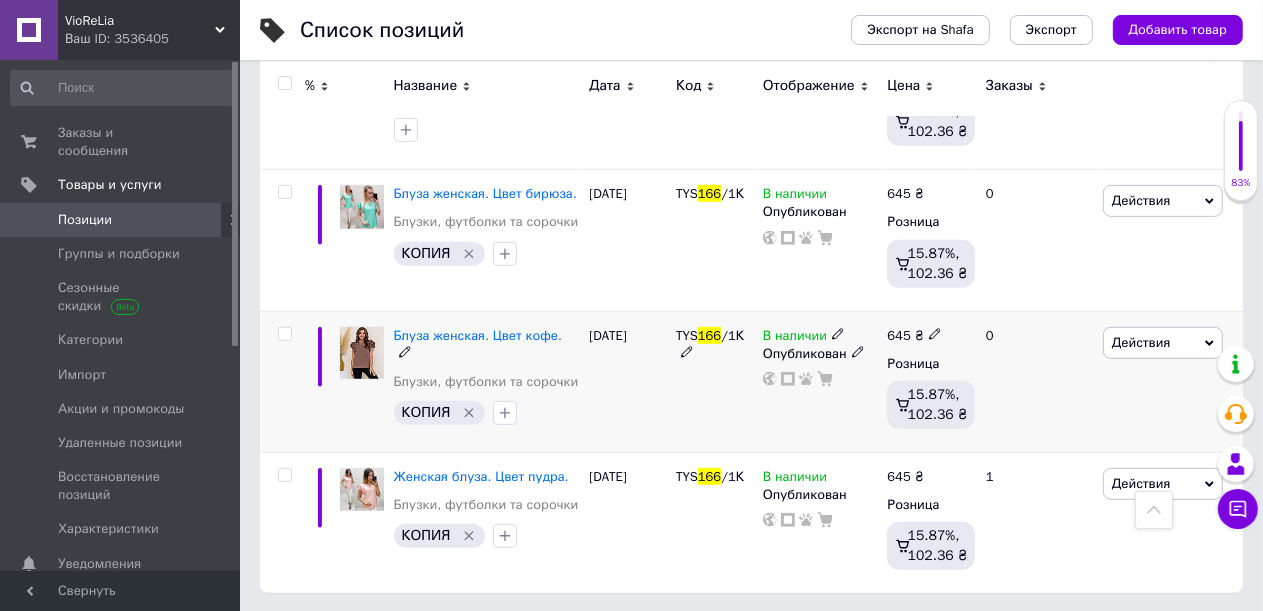click at bounding box center (362, 381) 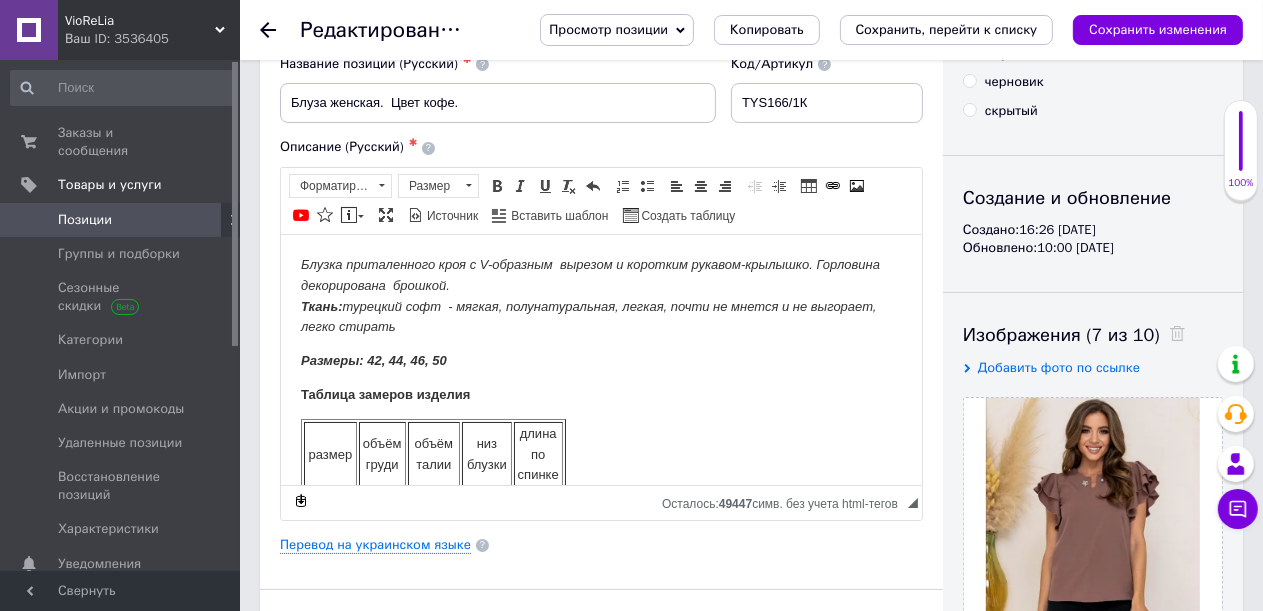 scroll, scrollTop: 0, scrollLeft: 0, axis: both 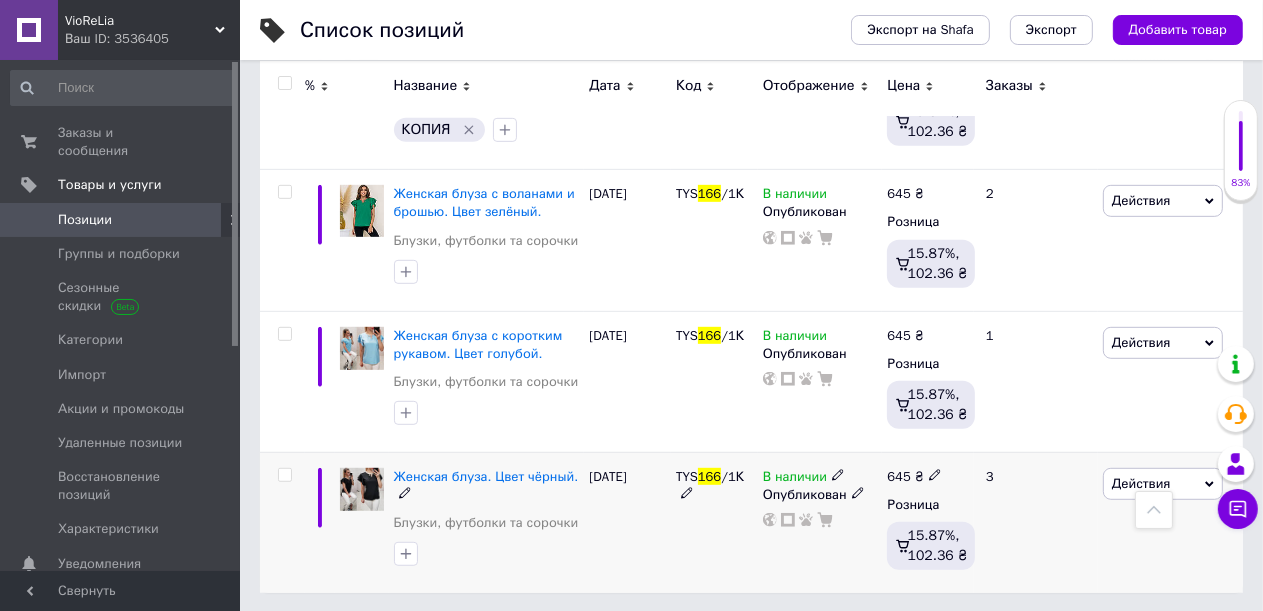 click at bounding box center [362, 490] 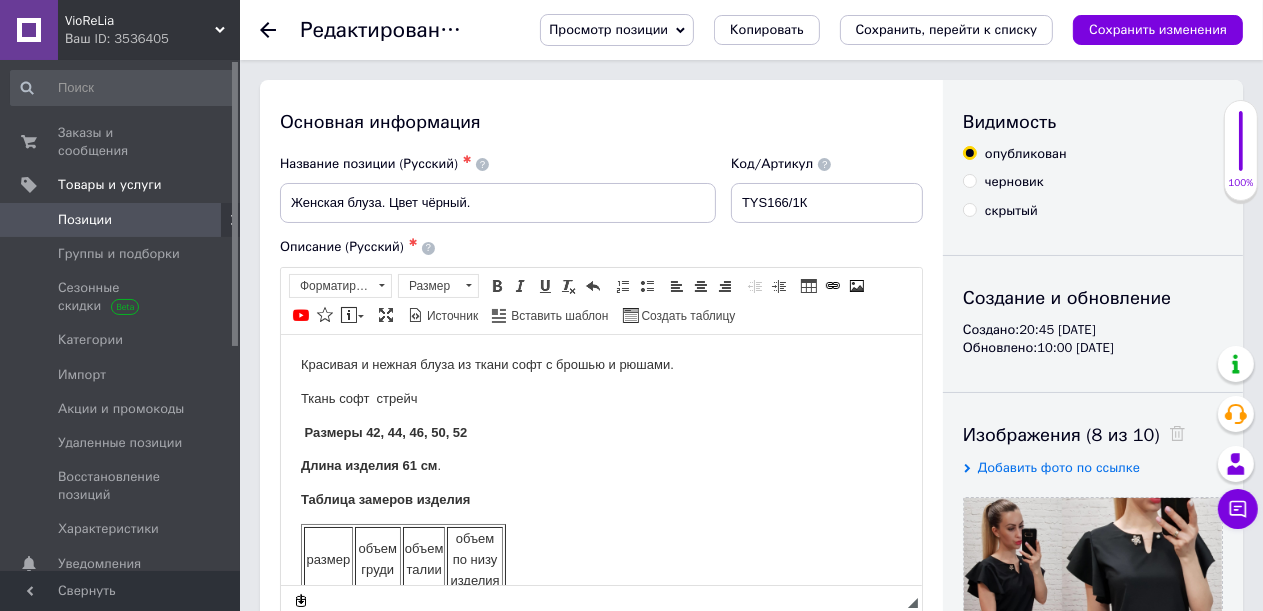 scroll, scrollTop: 0, scrollLeft: 0, axis: both 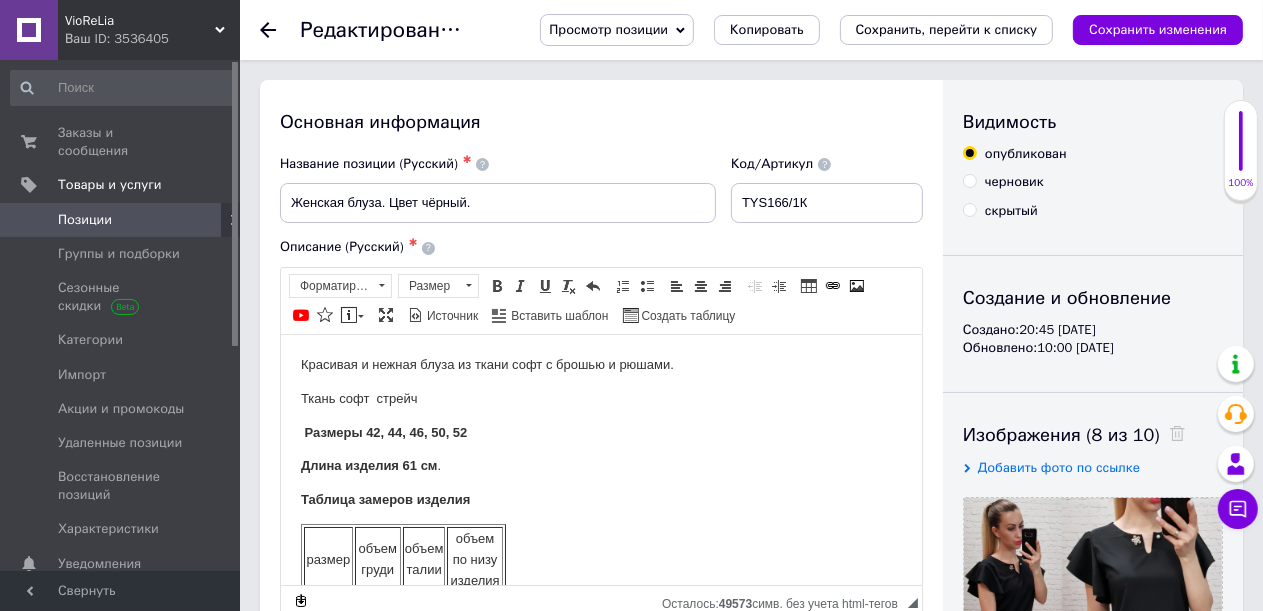 click 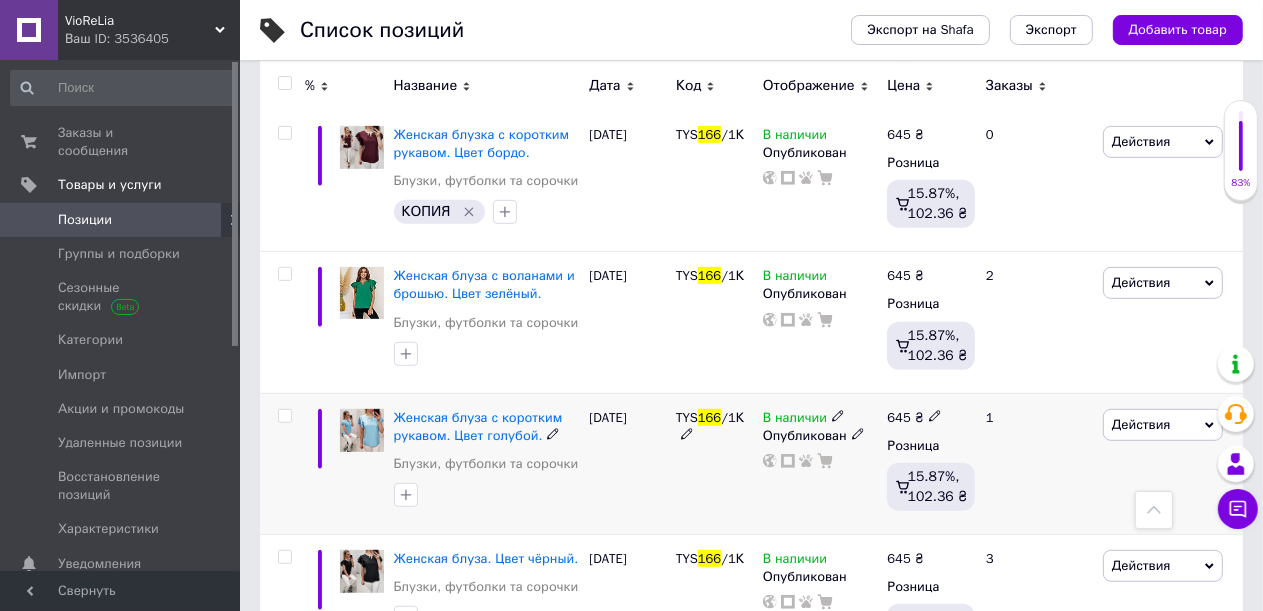 scroll, scrollTop: 827, scrollLeft: 0, axis: vertical 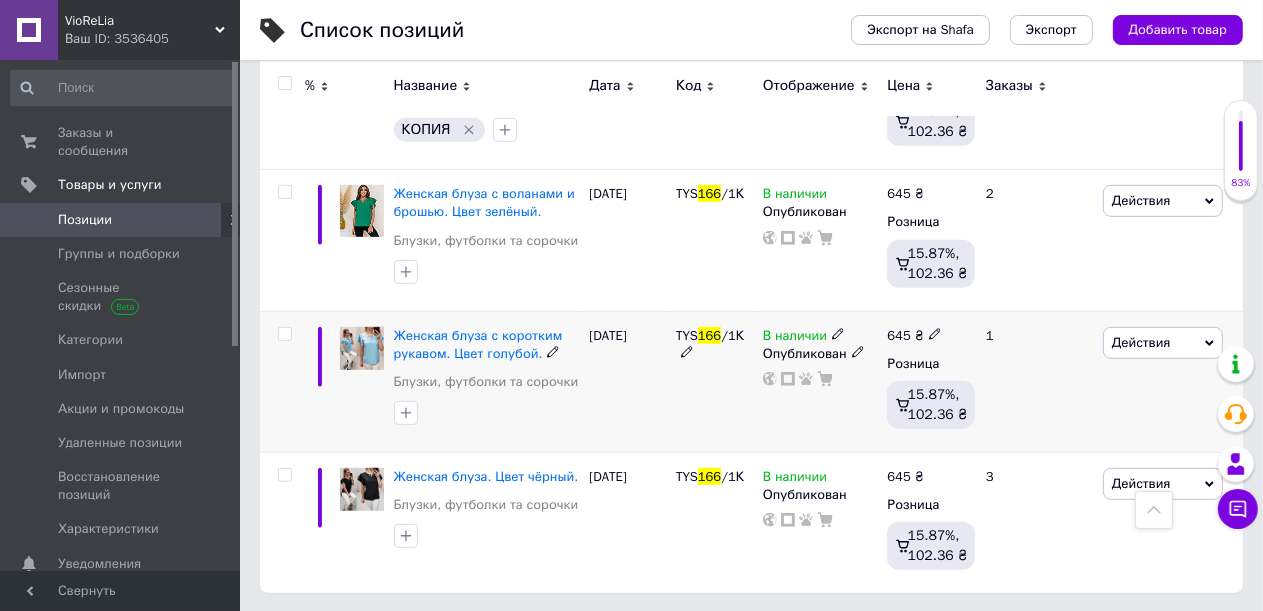 click at bounding box center (362, 349) 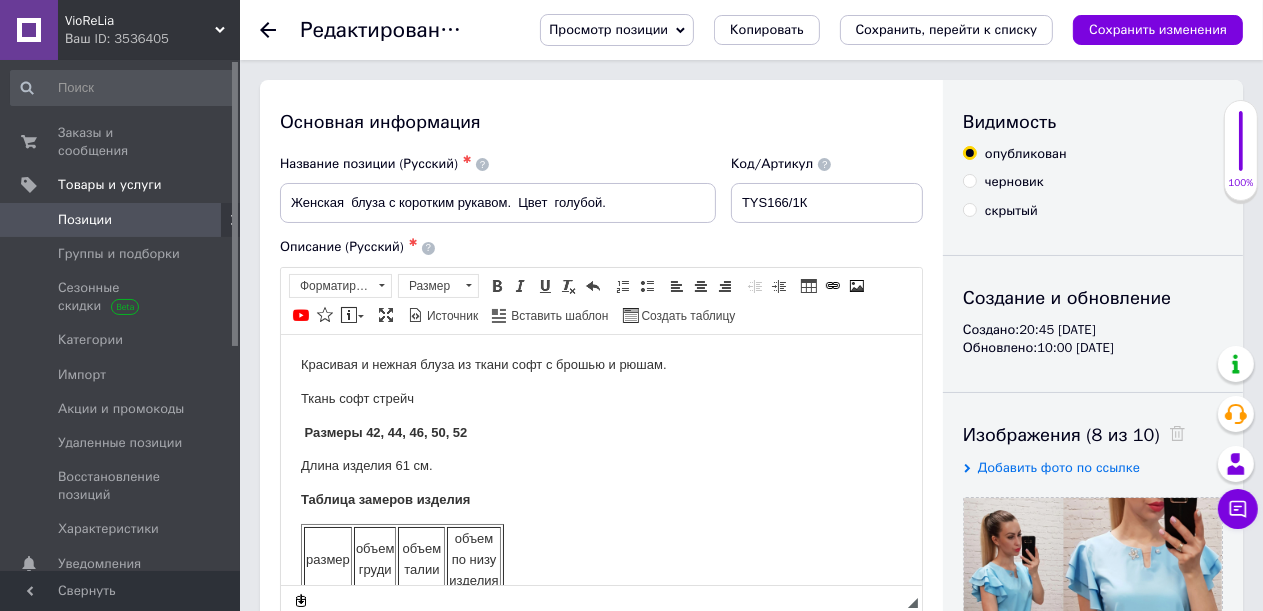 scroll, scrollTop: 0, scrollLeft: 0, axis: both 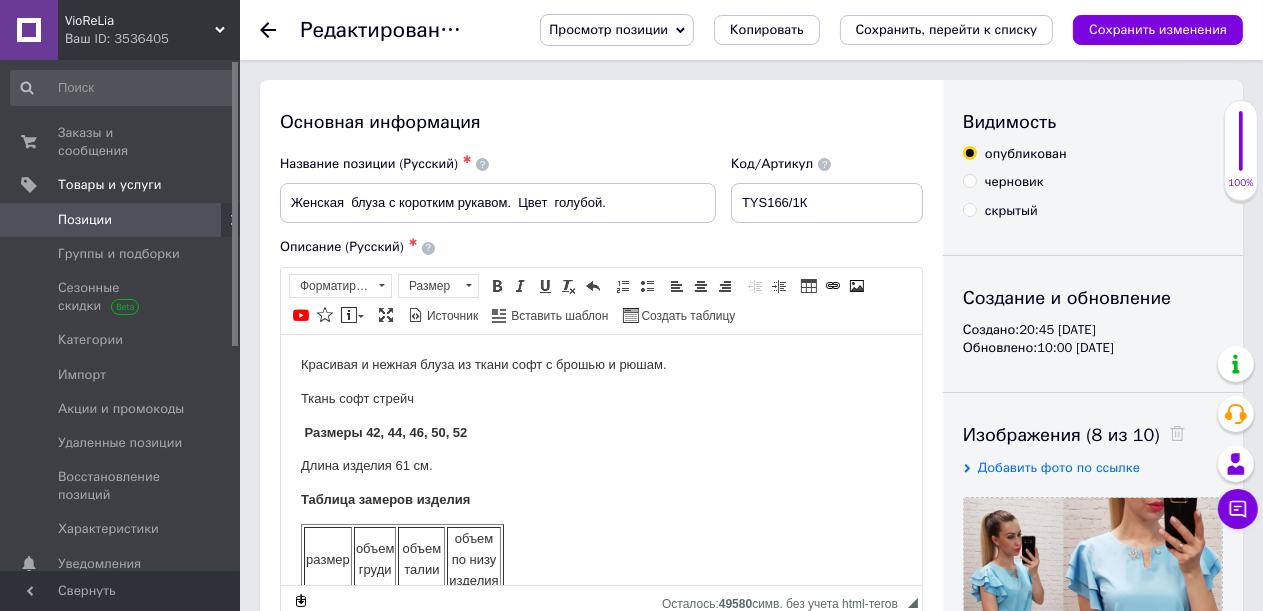 click 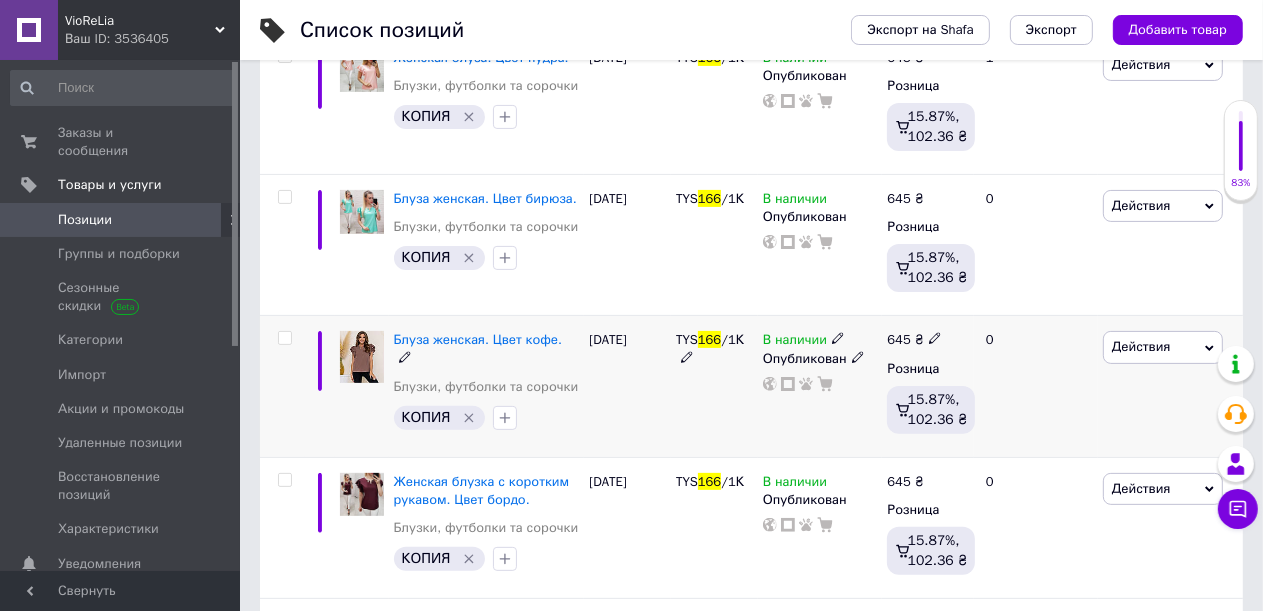 scroll, scrollTop: 400, scrollLeft: 0, axis: vertical 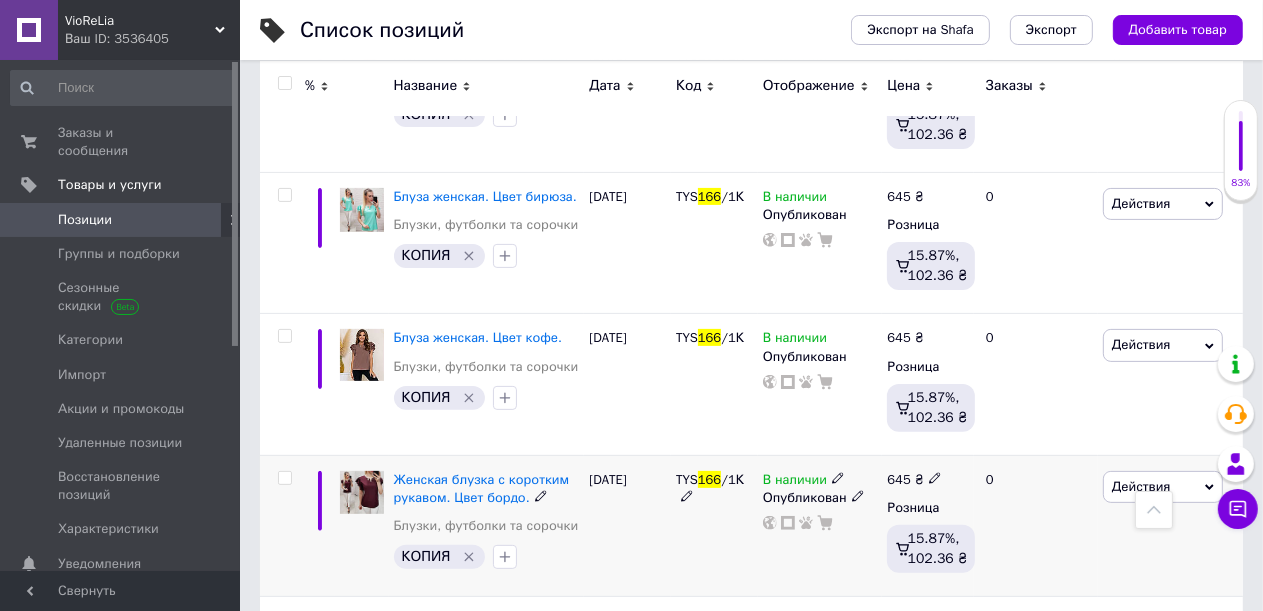 click at bounding box center (362, 493) 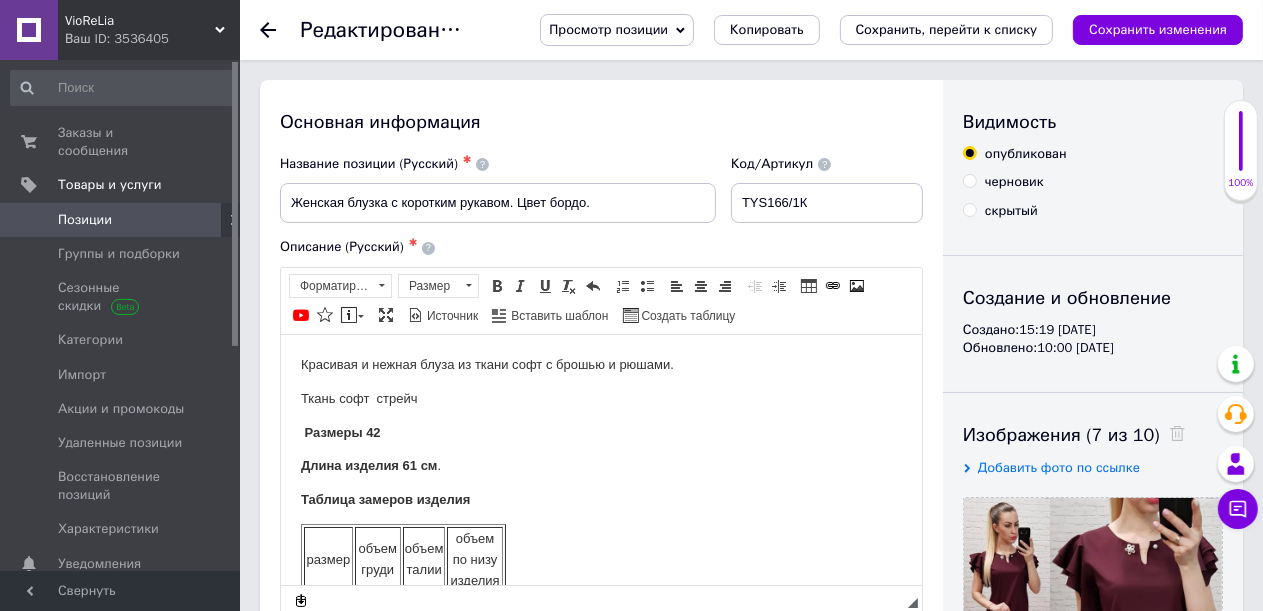 scroll, scrollTop: 0, scrollLeft: 0, axis: both 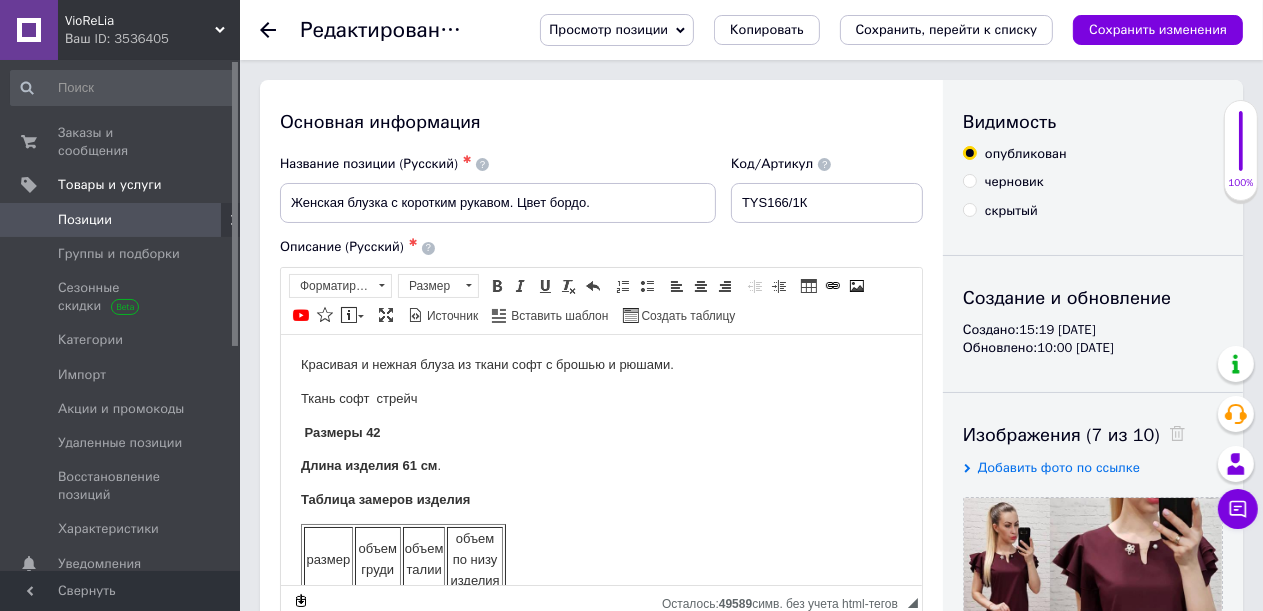 click 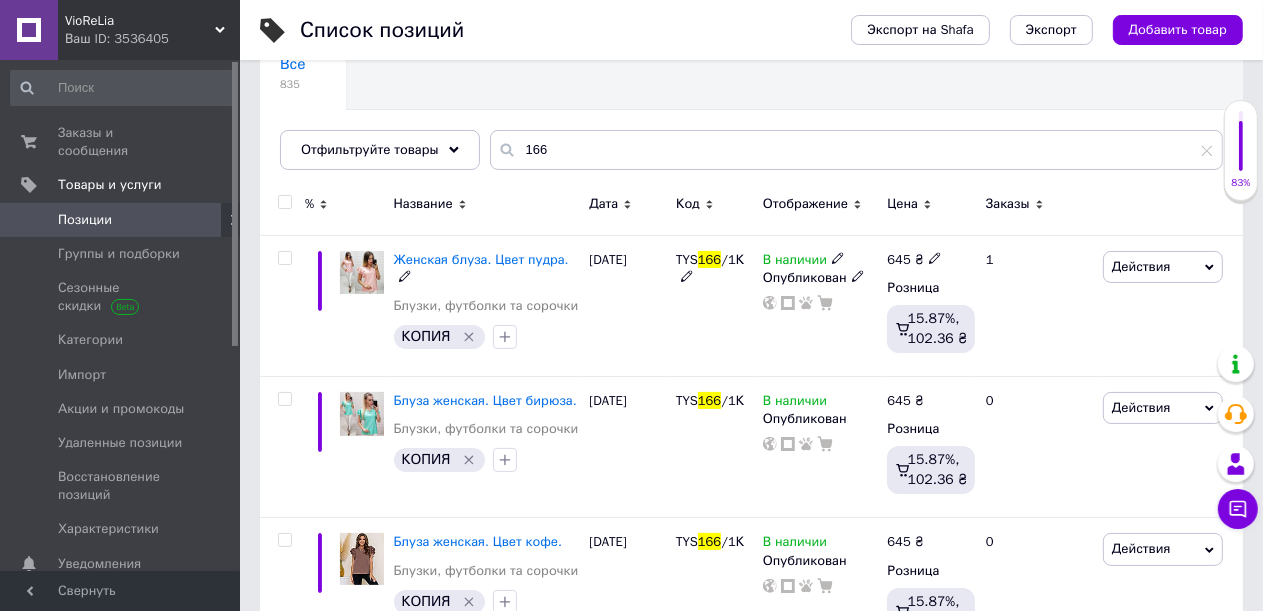 scroll, scrollTop: 200, scrollLeft: 0, axis: vertical 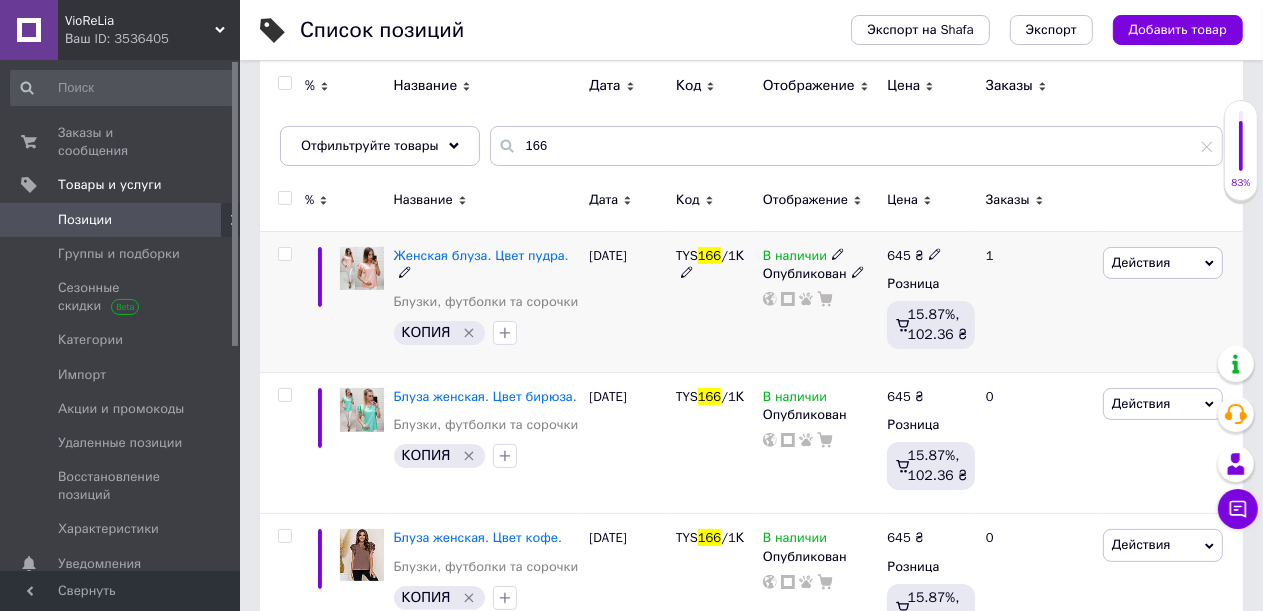 click at bounding box center (362, 269) 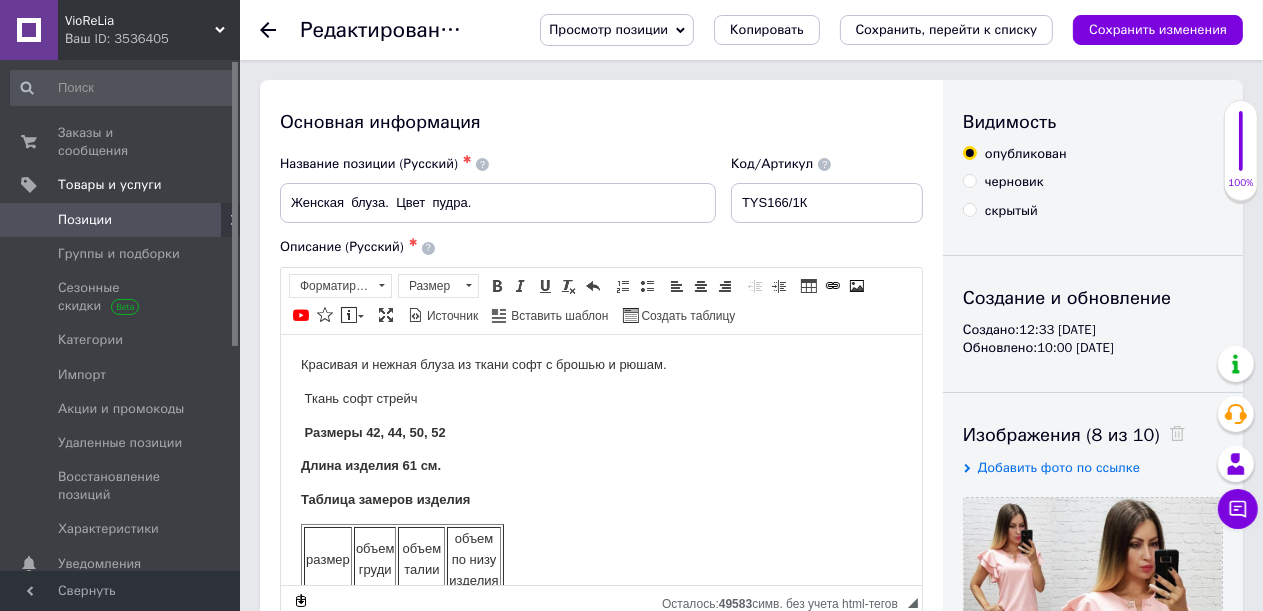 scroll, scrollTop: 0, scrollLeft: 0, axis: both 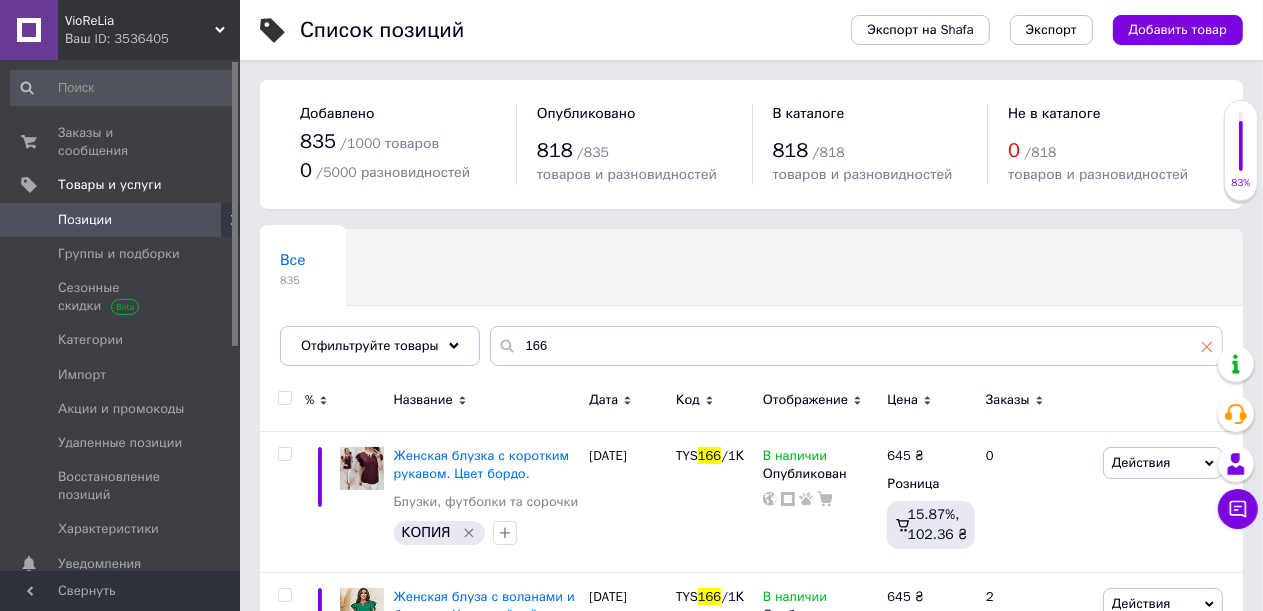 click 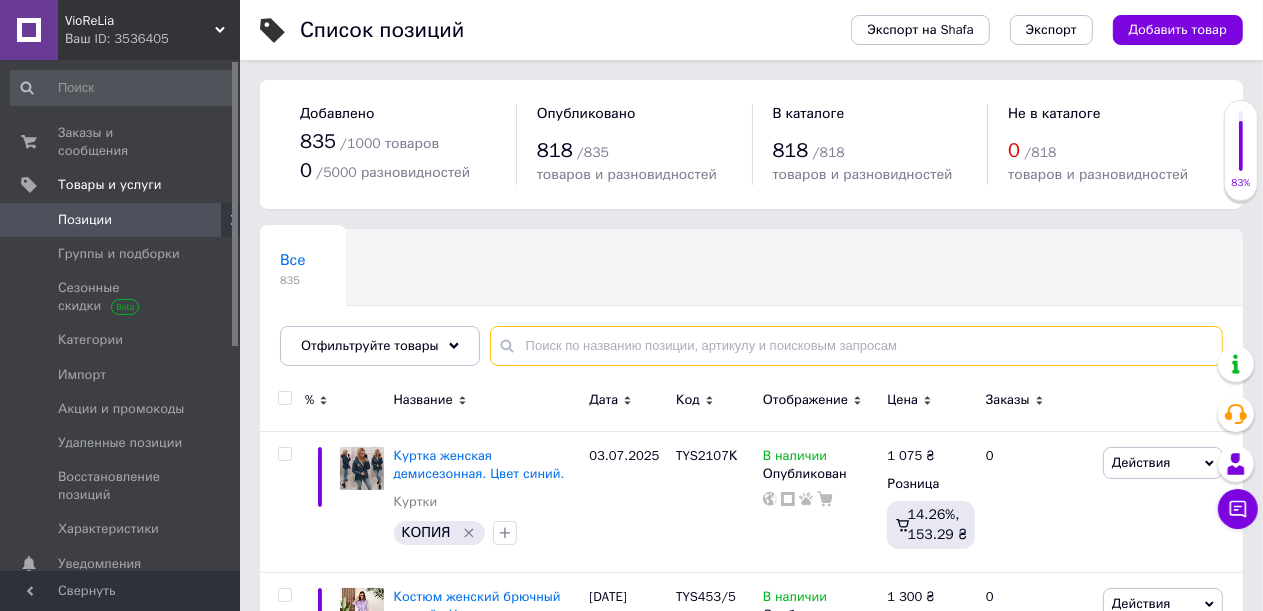 click at bounding box center (856, 346) 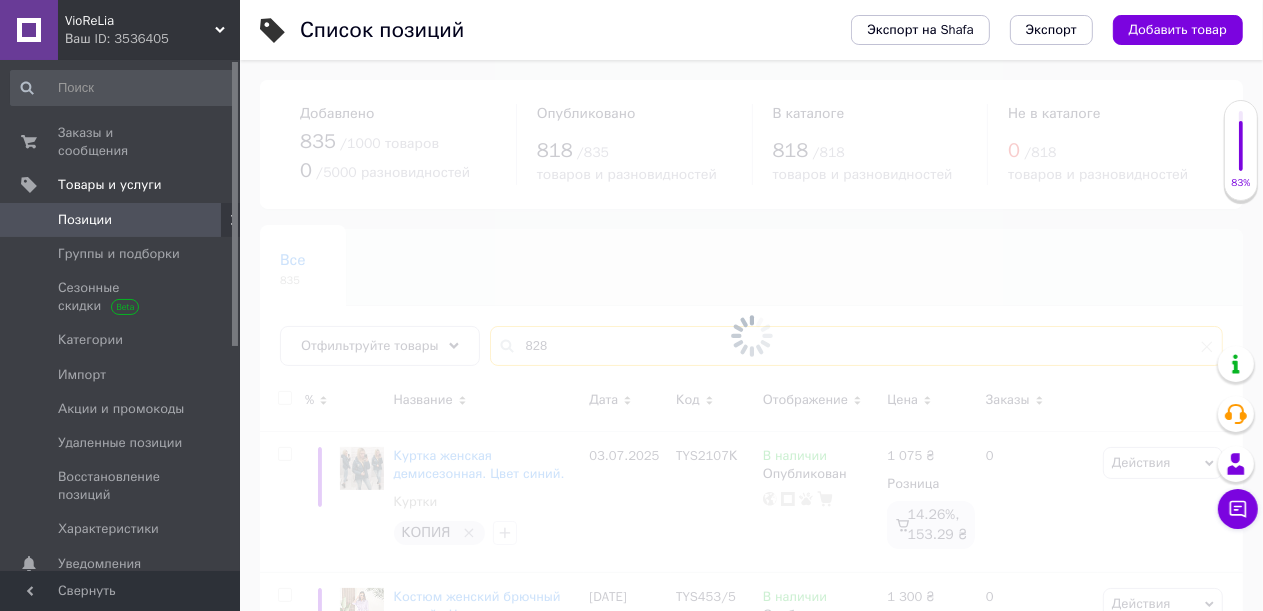 type on "828" 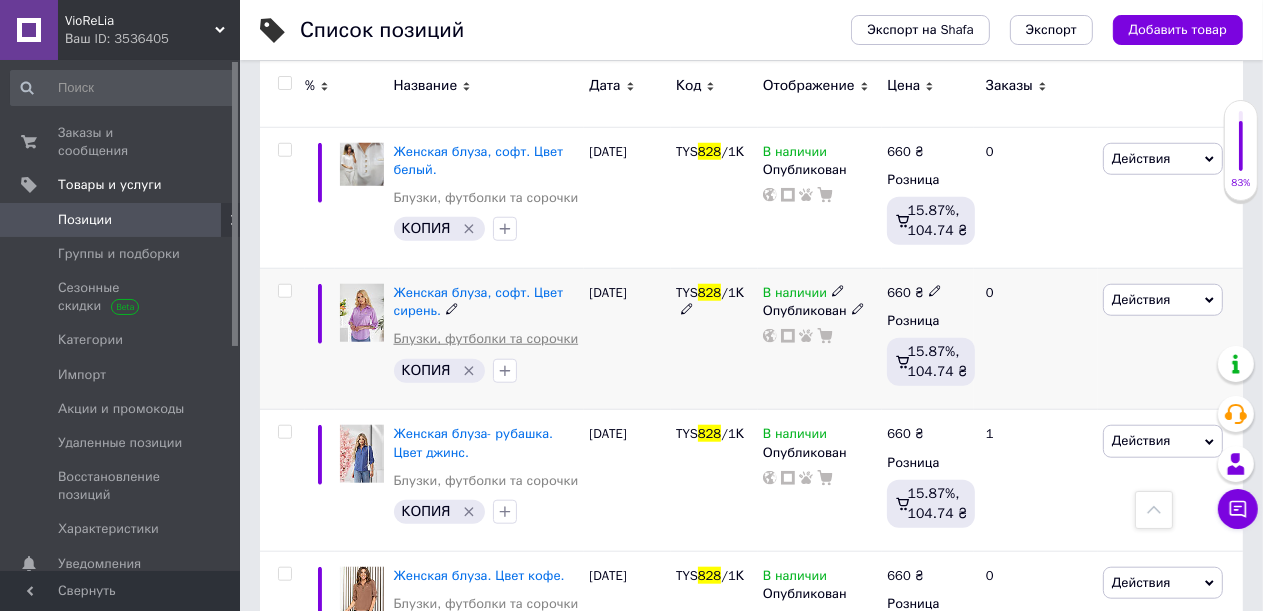 scroll, scrollTop: 1400, scrollLeft: 0, axis: vertical 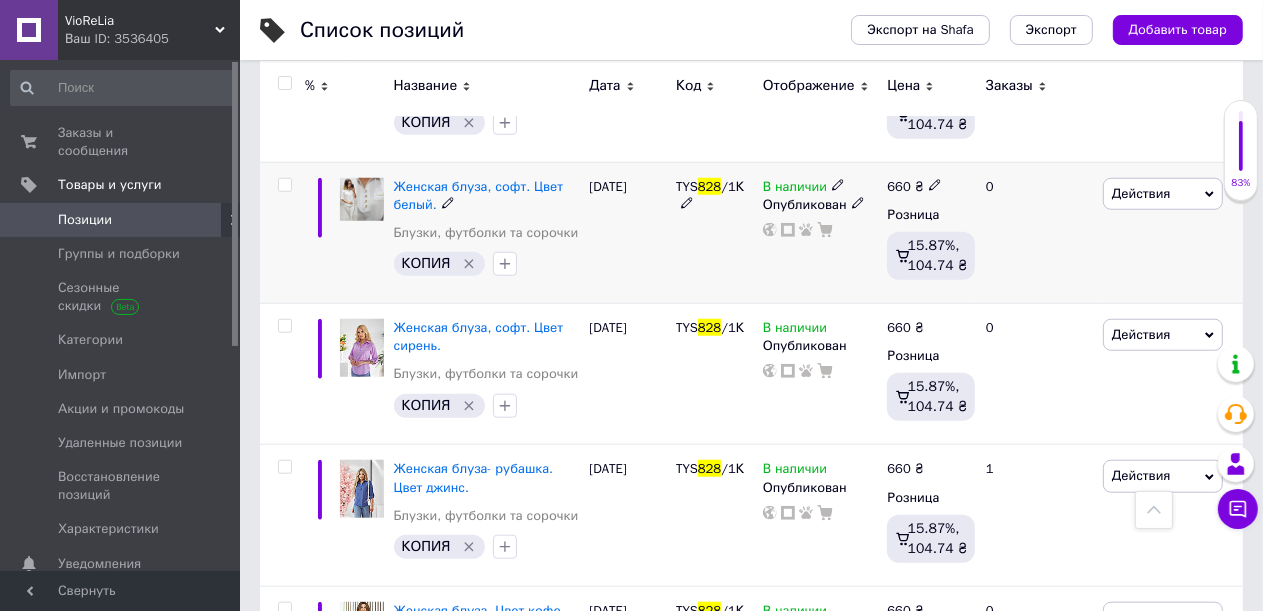 click at bounding box center [362, 200] 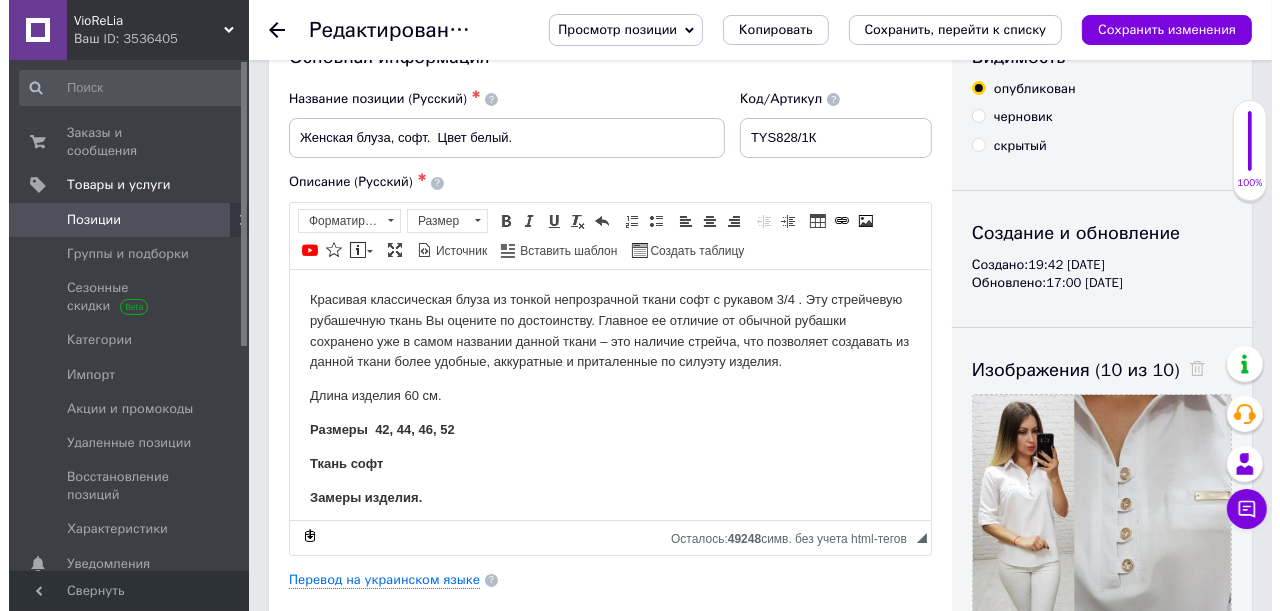 scroll, scrollTop: 100, scrollLeft: 0, axis: vertical 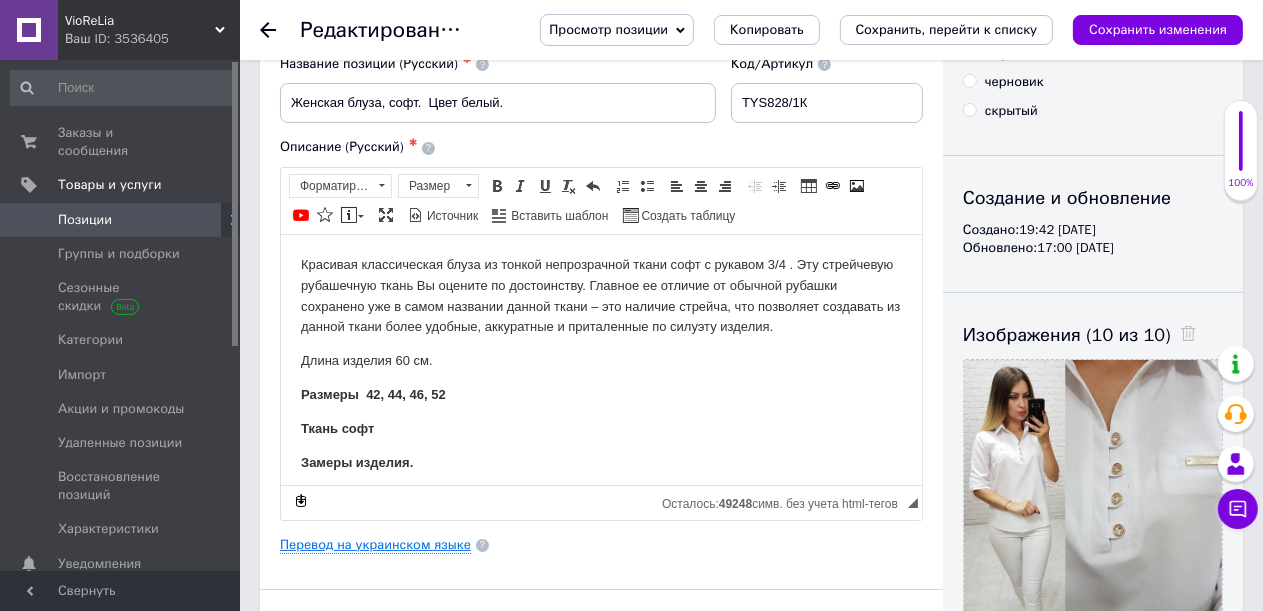 click on "Перевод на украинском языке" at bounding box center (375, 545) 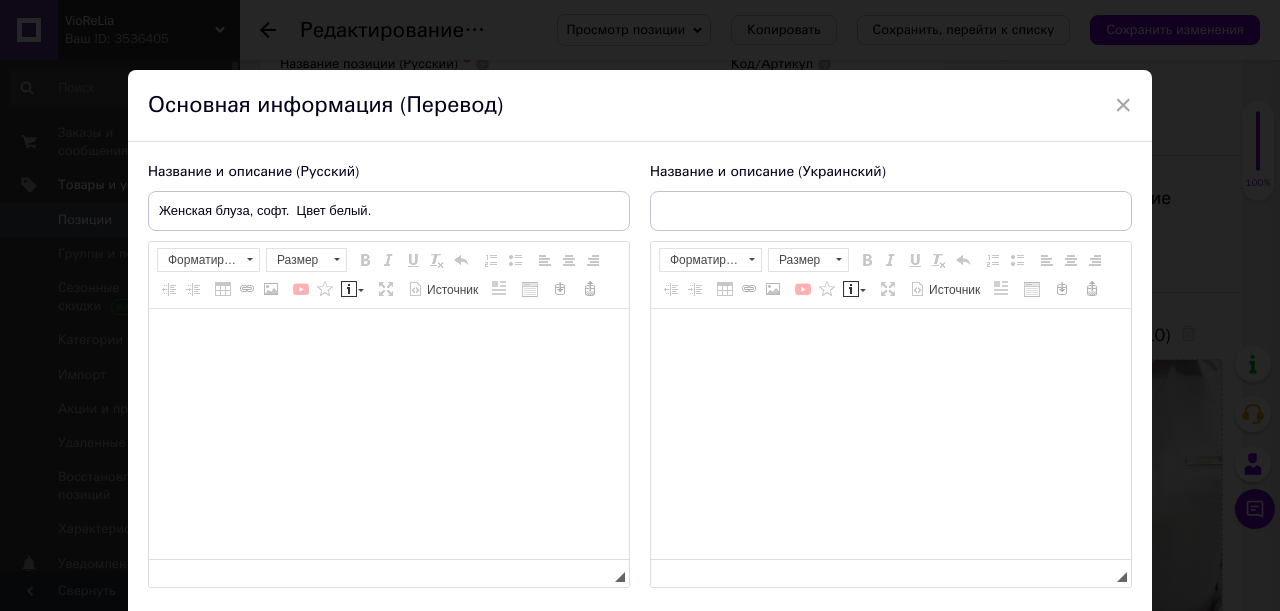 type on "Жіноча блуза, софт.  Колір білий." 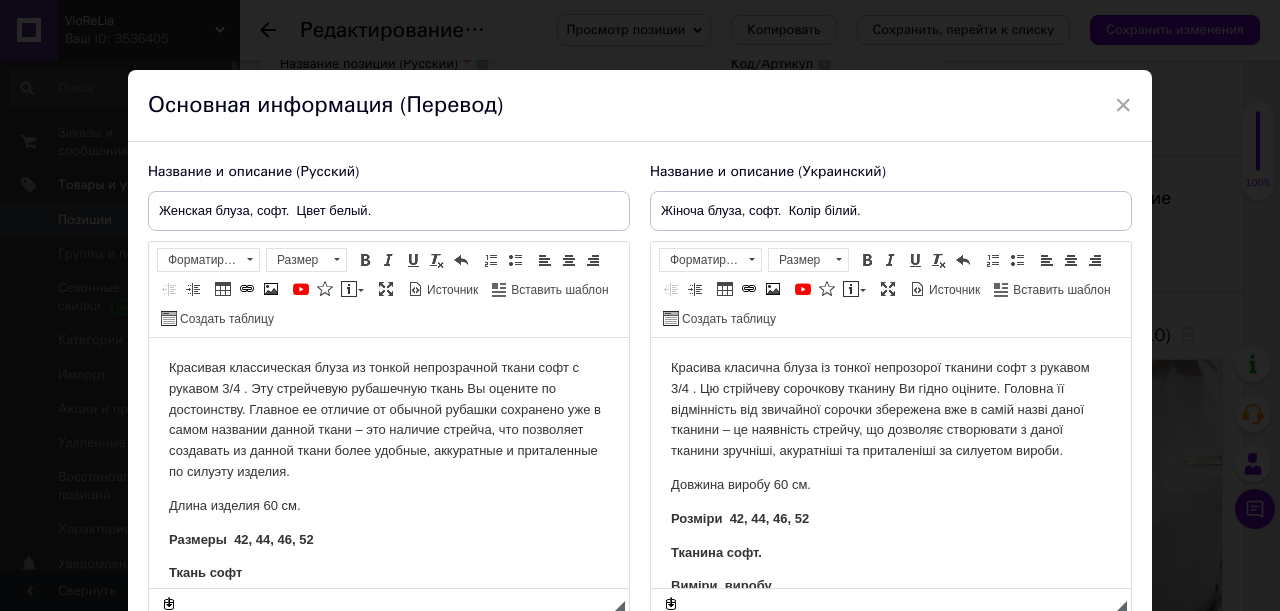 scroll, scrollTop: 0, scrollLeft: 0, axis: both 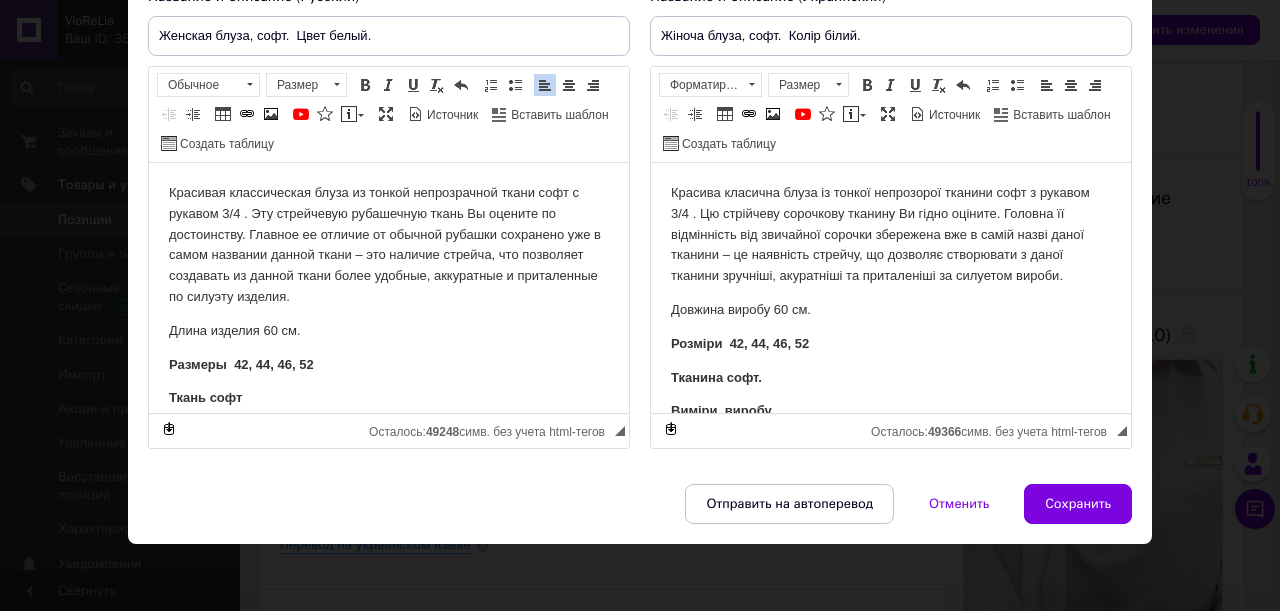 click on "Размеры  42, 44, 46, 52" at bounding box center (241, 364) 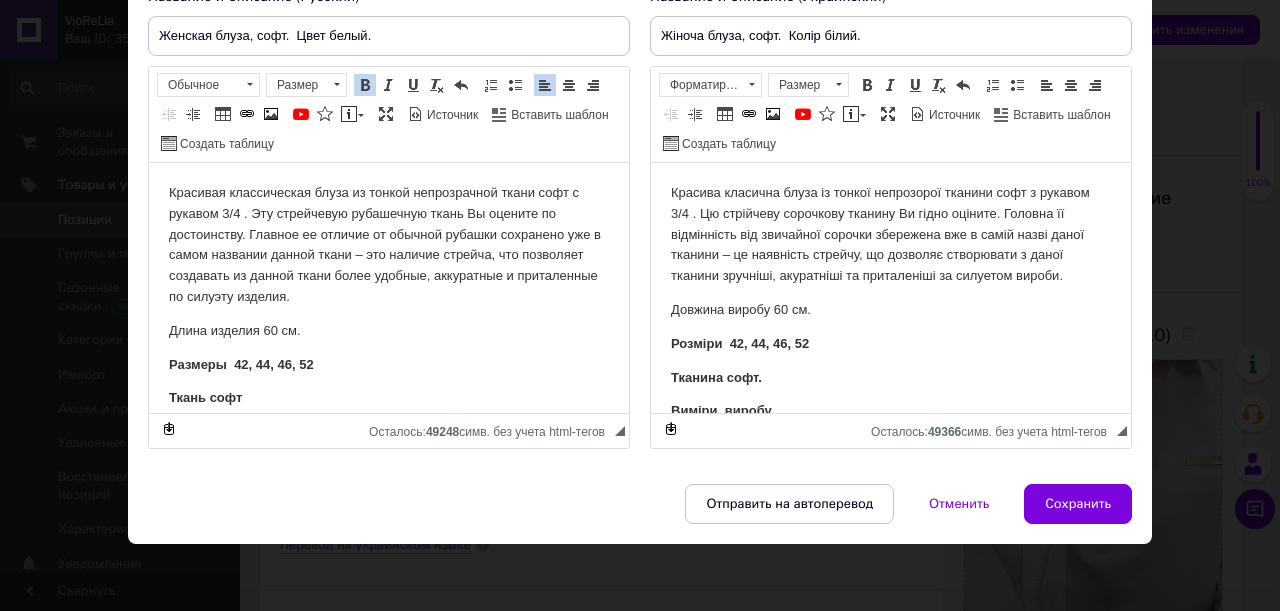 type 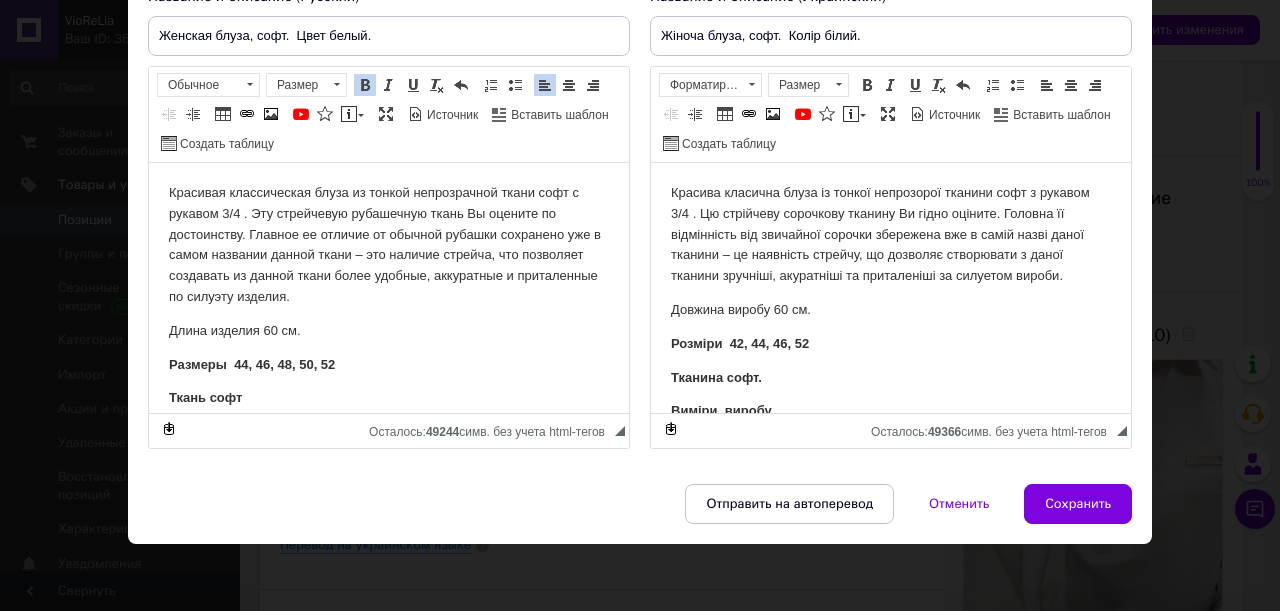 click on "Розміри  42, 44, 46, 52" at bounding box center (740, 343) 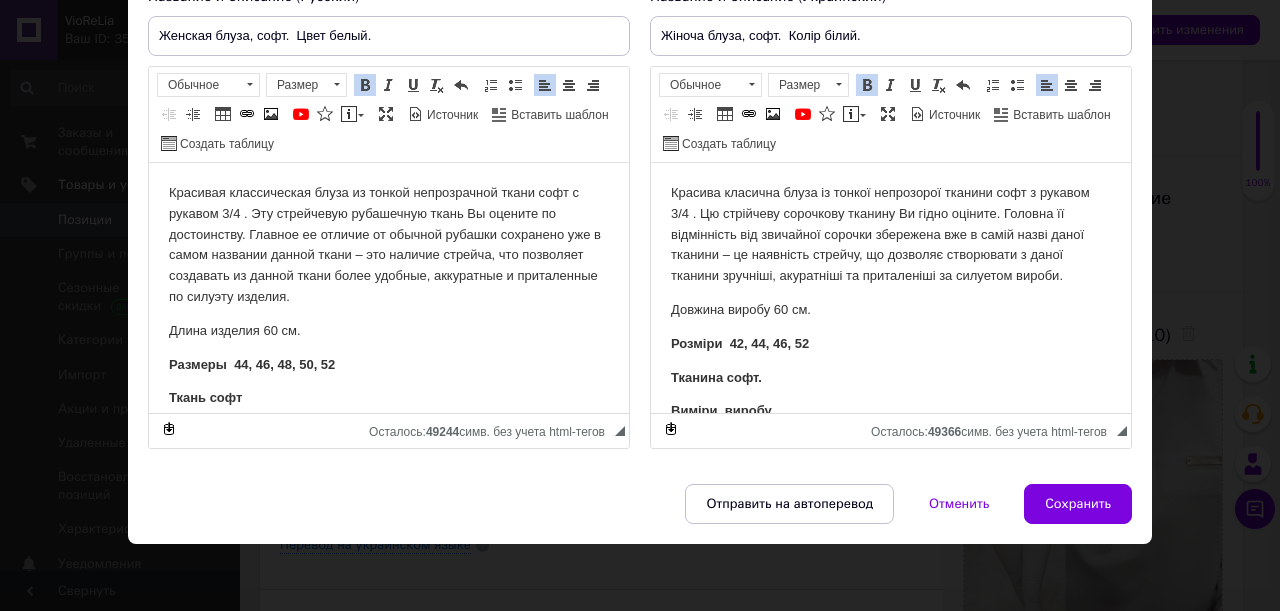 type 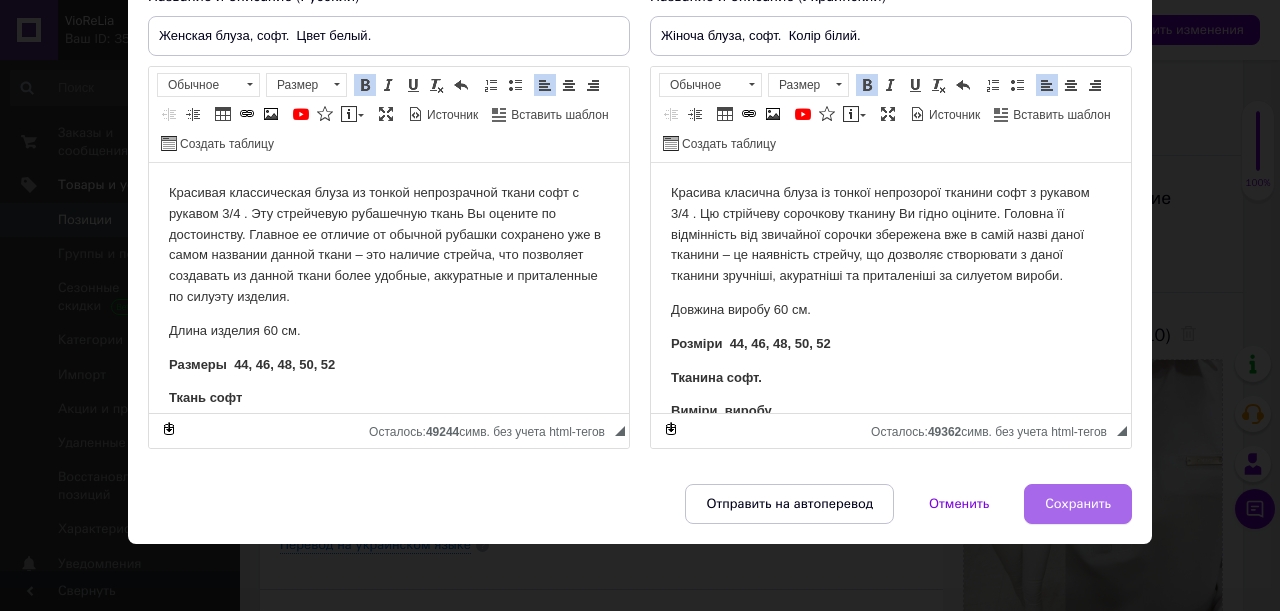 click on "Сохранить" at bounding box center [1078, 504] 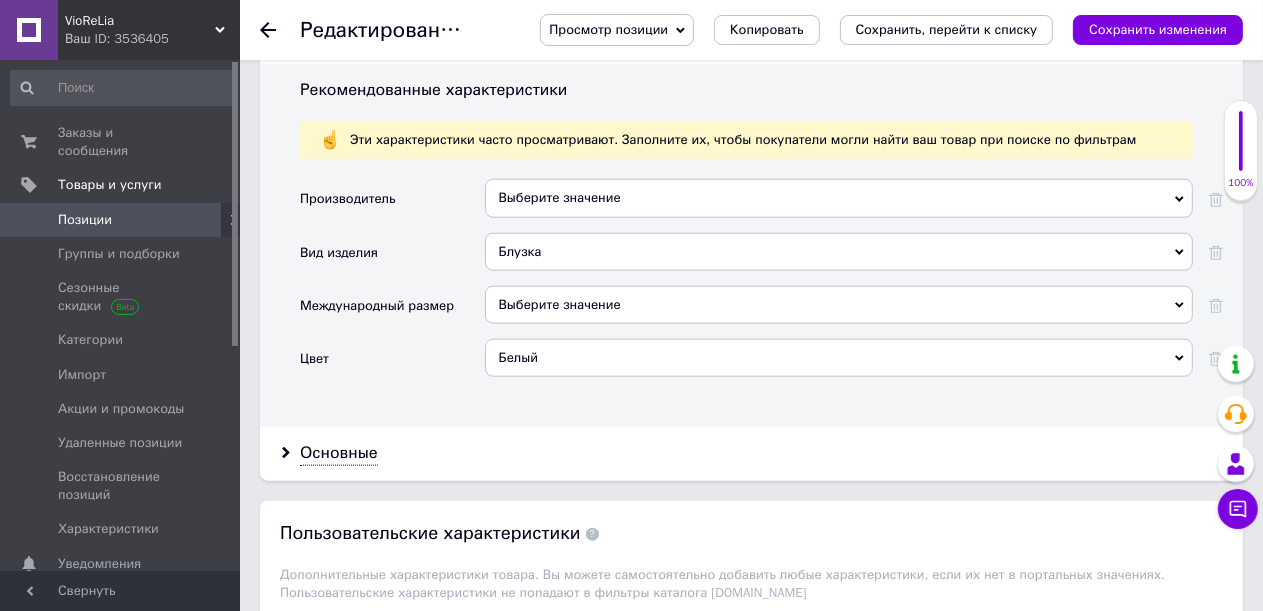 scroll, scrollTop: 1838, scrollLeft: 0, axis: vertical 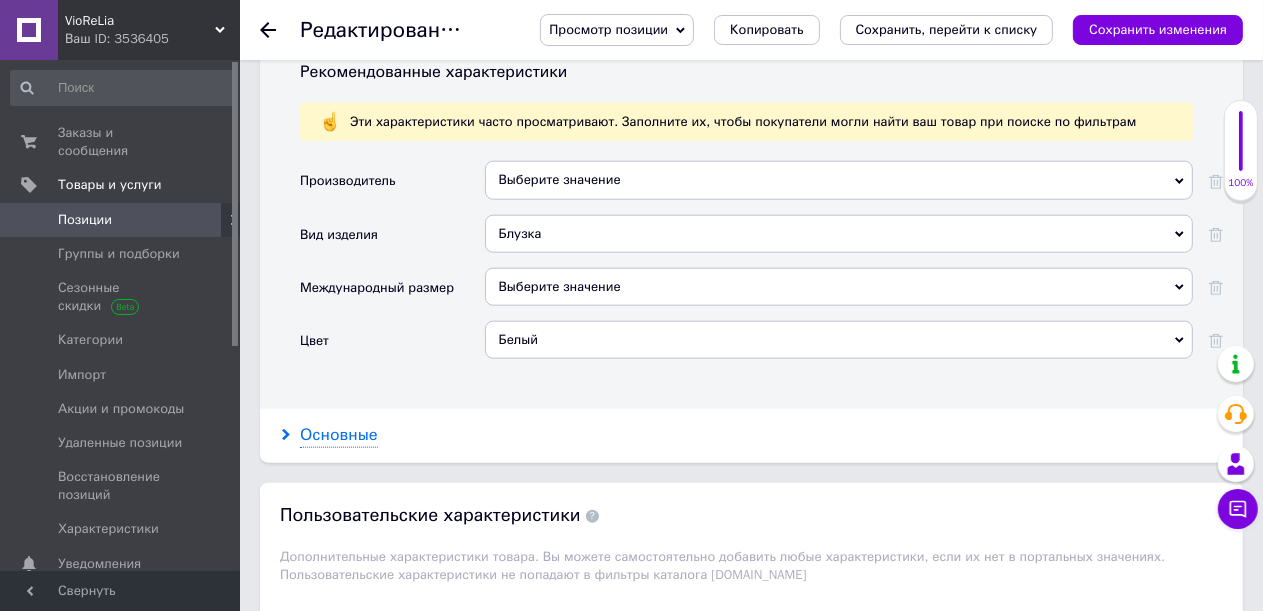 click on "Основные" at bounding box center (339, 435) 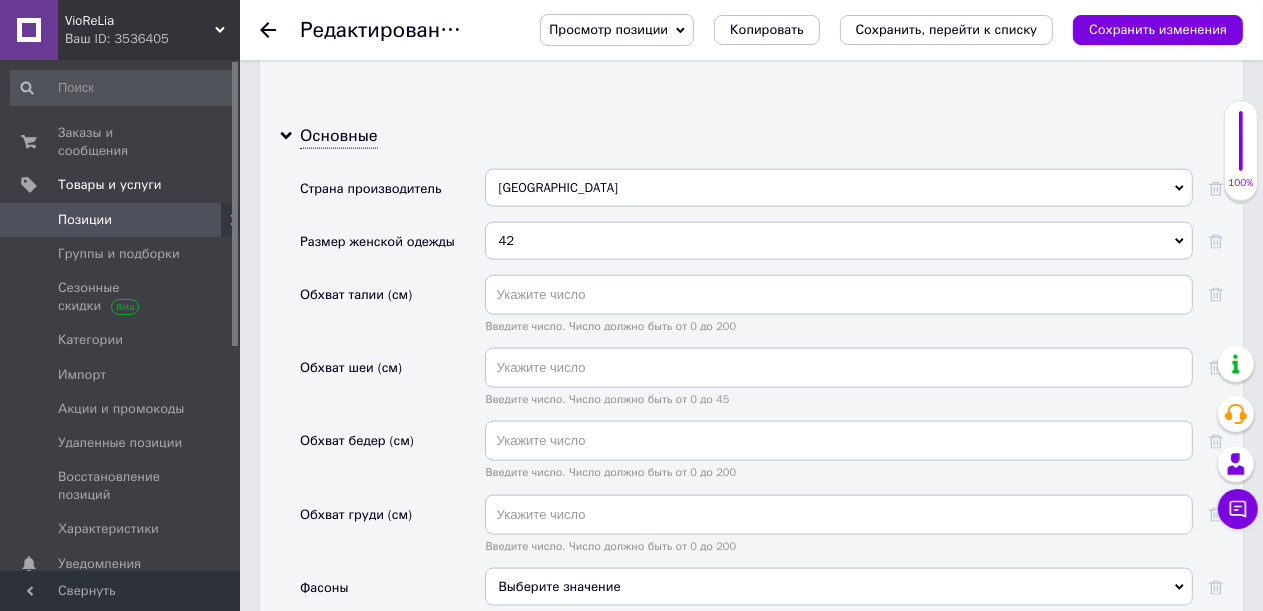 scroll, scrollTop: 2138, scrollLeft: 0, axis: vertical 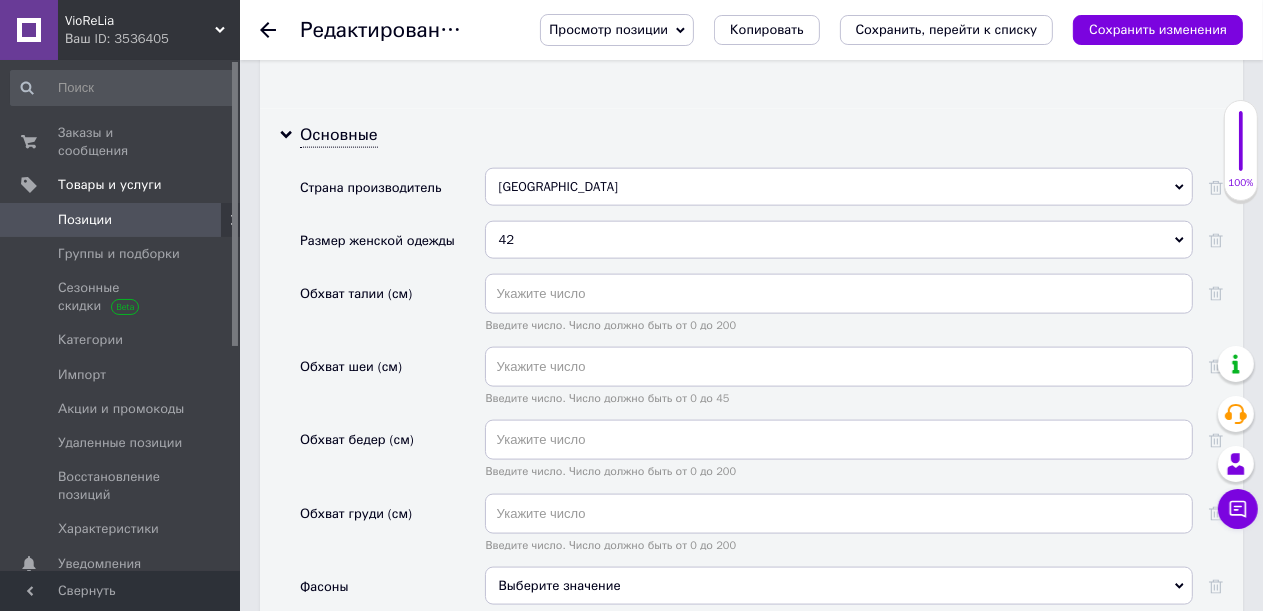 click on "42" at bounding box center [839, 240] 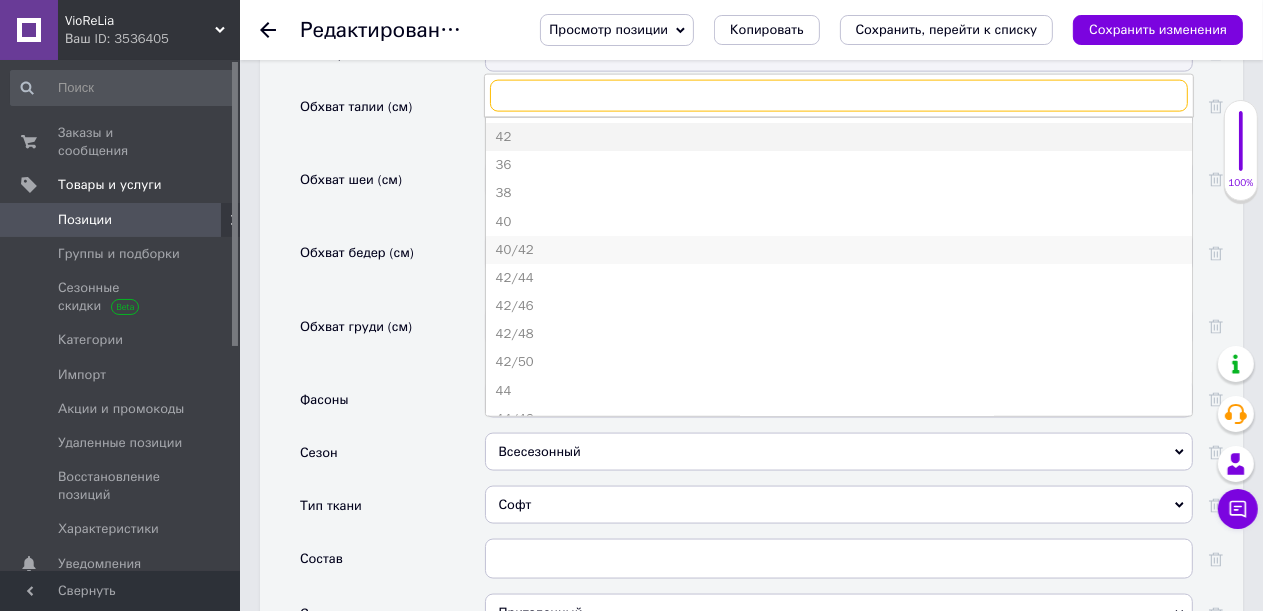 scroll, scrollTop: 2338, scrollLeft: 0, axis: vertical 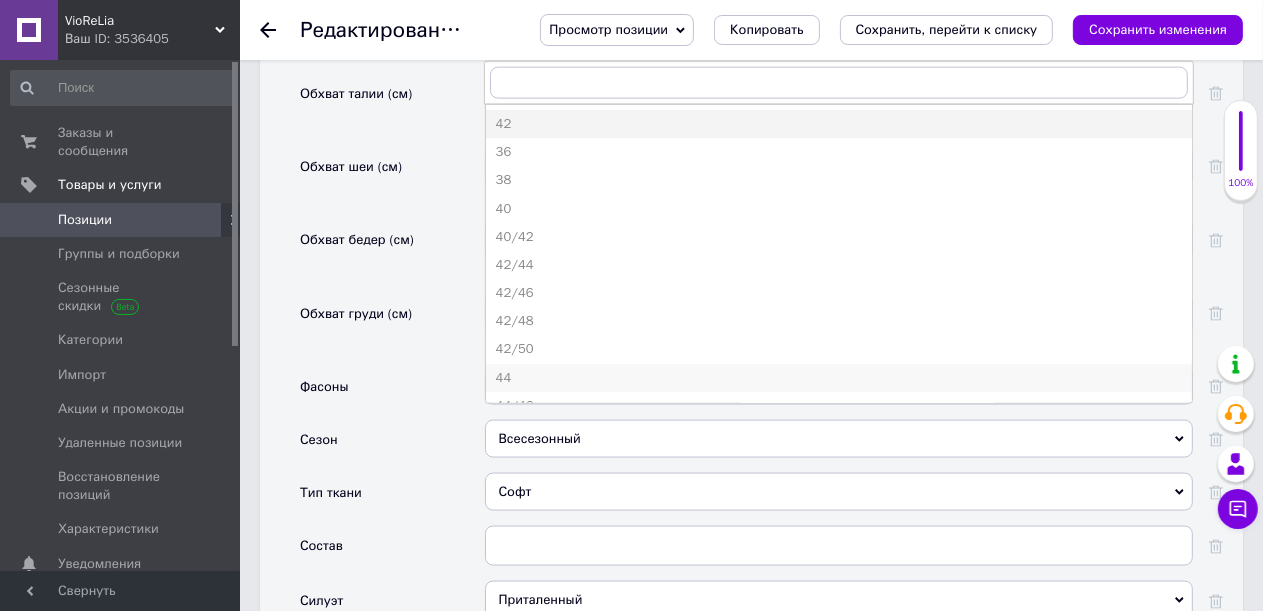 click on "44" at bounding box center (839, 378) 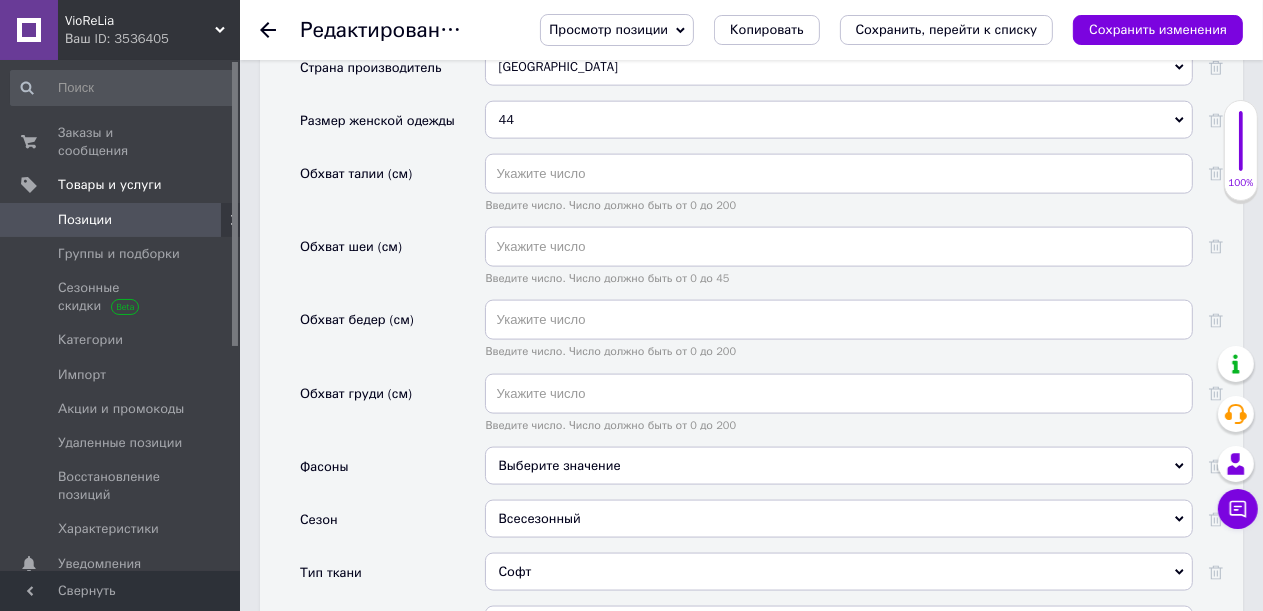 scroll, scrollTop: 2138, scrollLeft: 0, axis: vertical 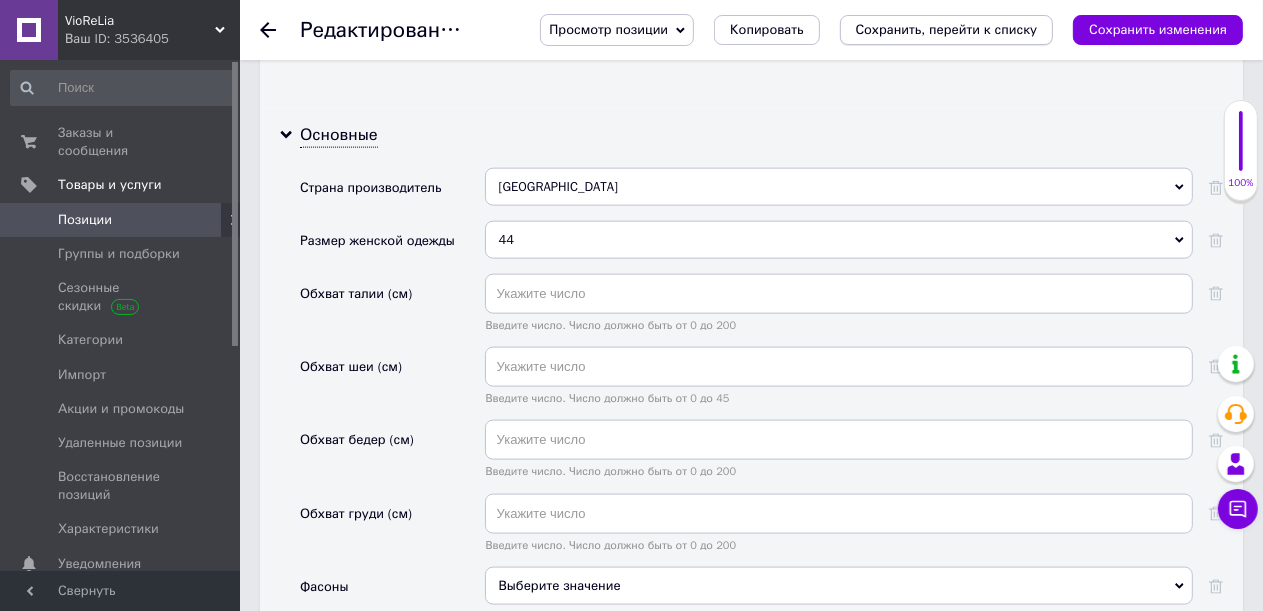 click on "Сохранить, перейти к списку" at bounding box center [947, 29] 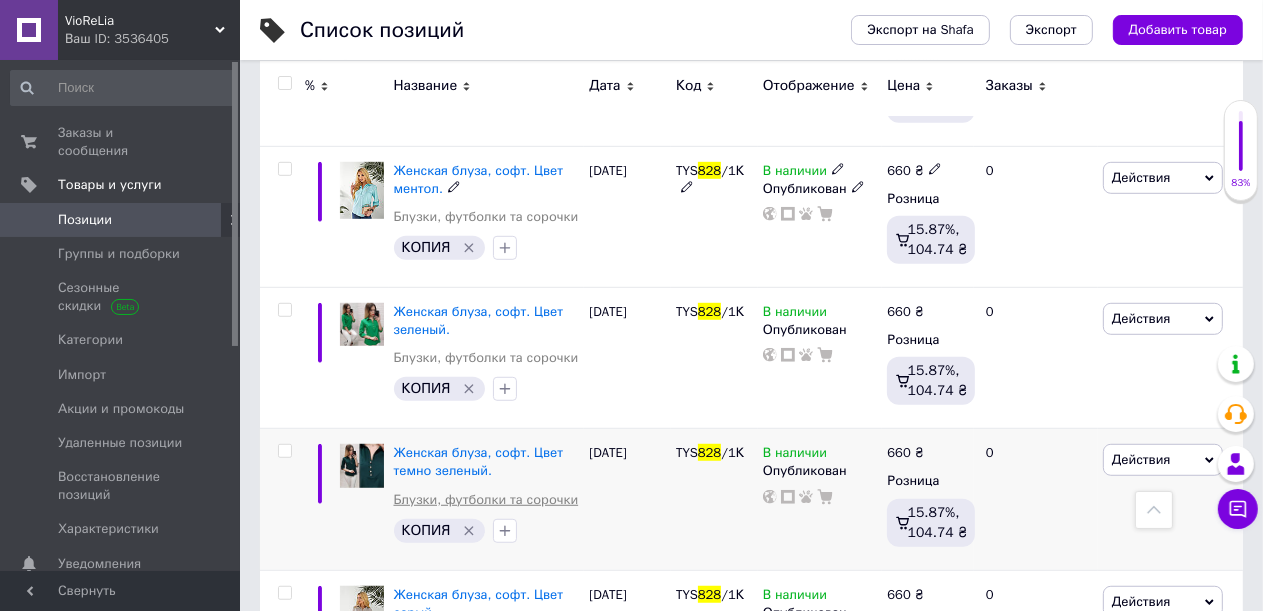 scroll, scrollTop: 1100, scrollLeft: 0, axis: vertical 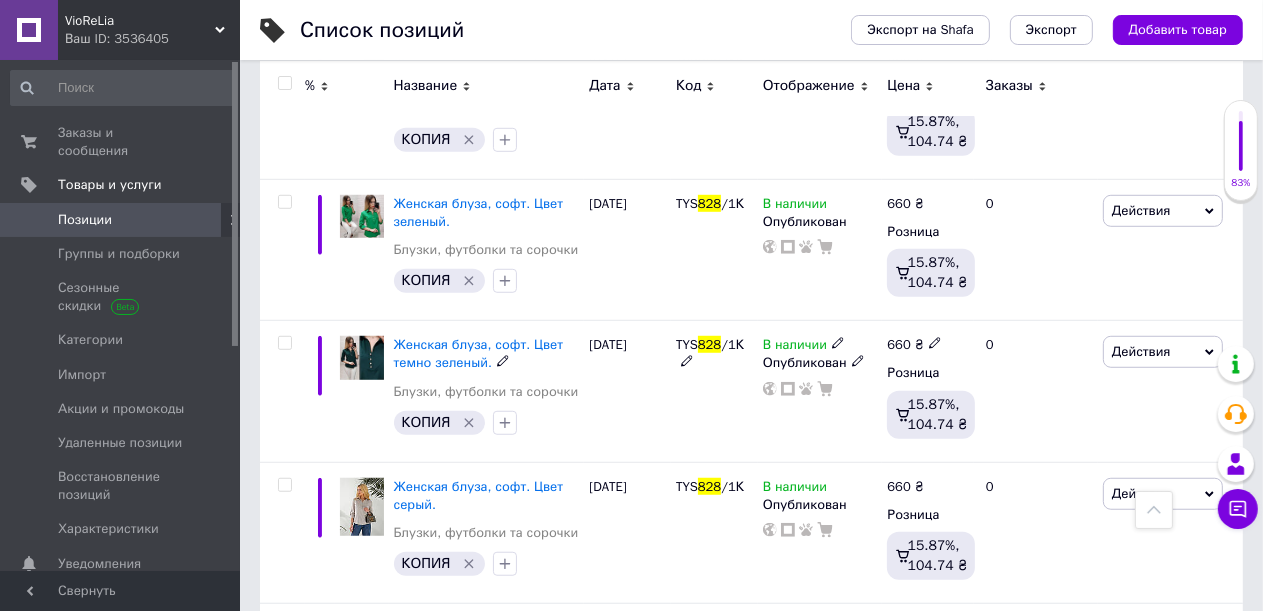 click at bounding box center (362, 358) 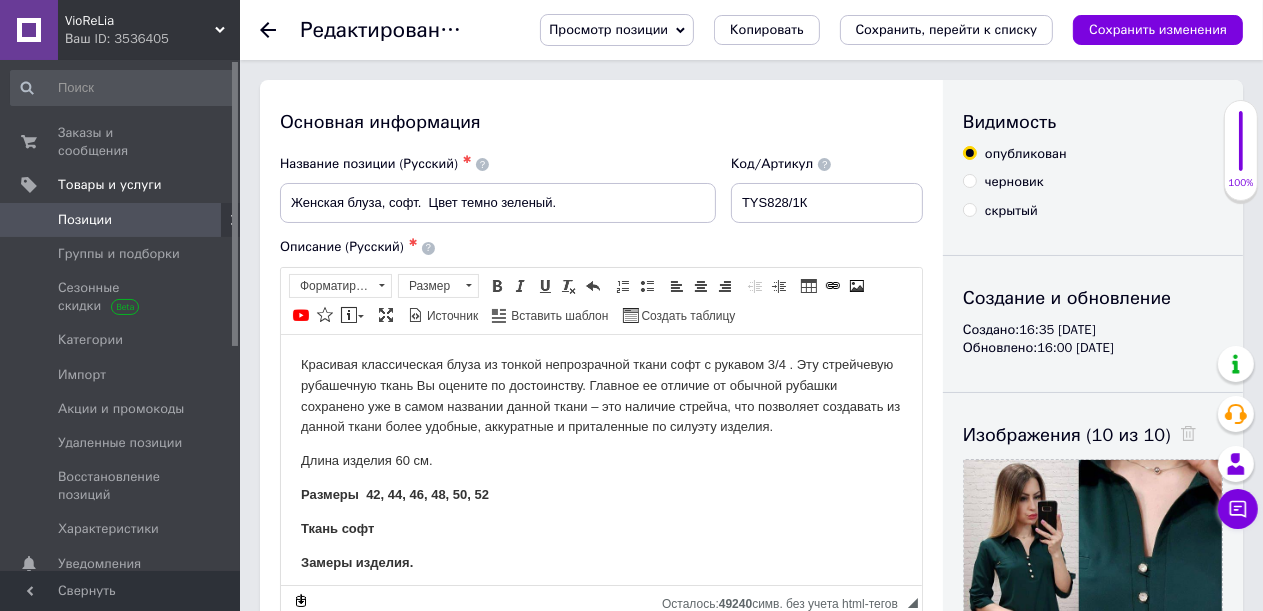 scroll, scrollTop: 0, scrollLeft: 0, axis: both 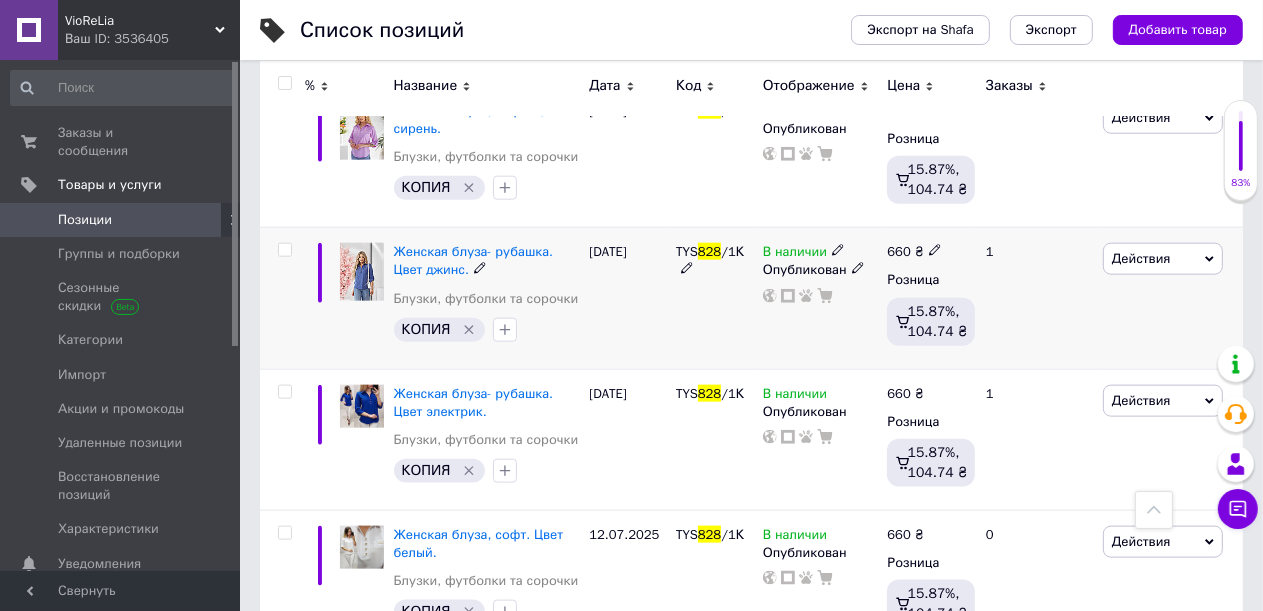 click at bounding box center [362, 272] 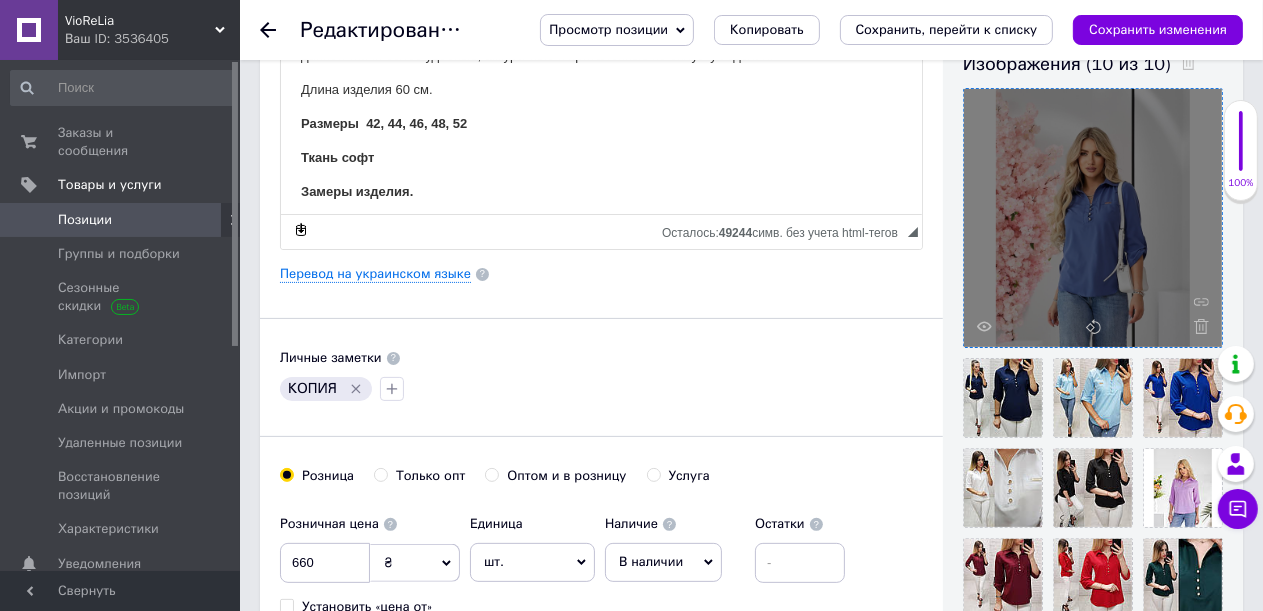 scroll, scrollTop: 400, scrollLeft: 0, axis: vertical 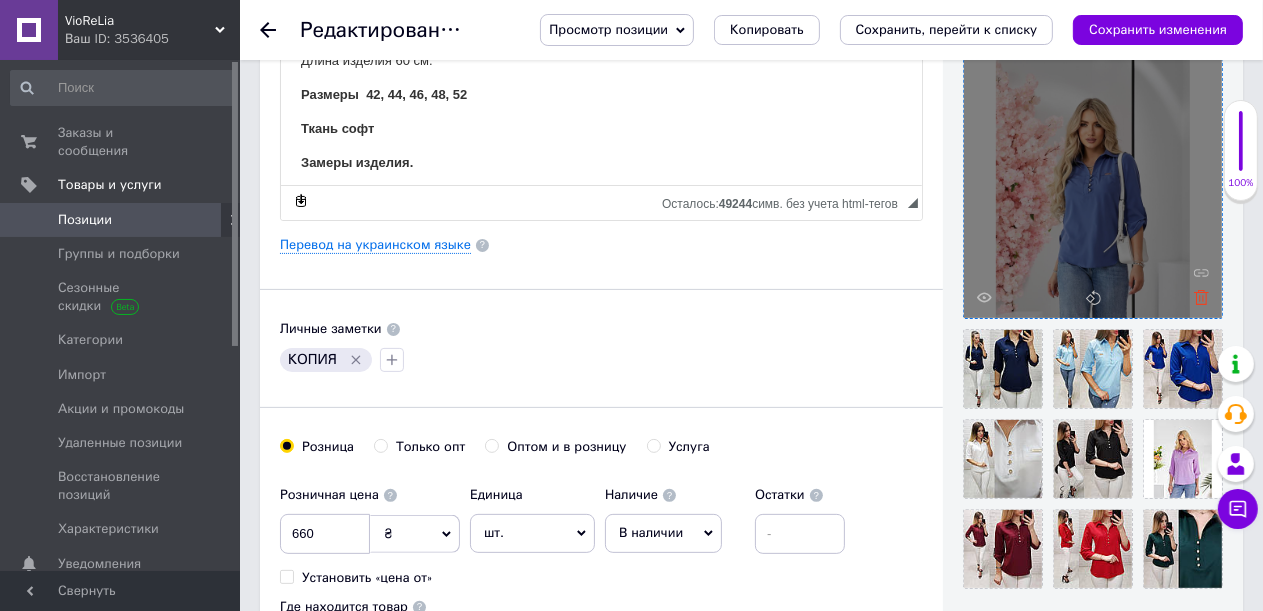click 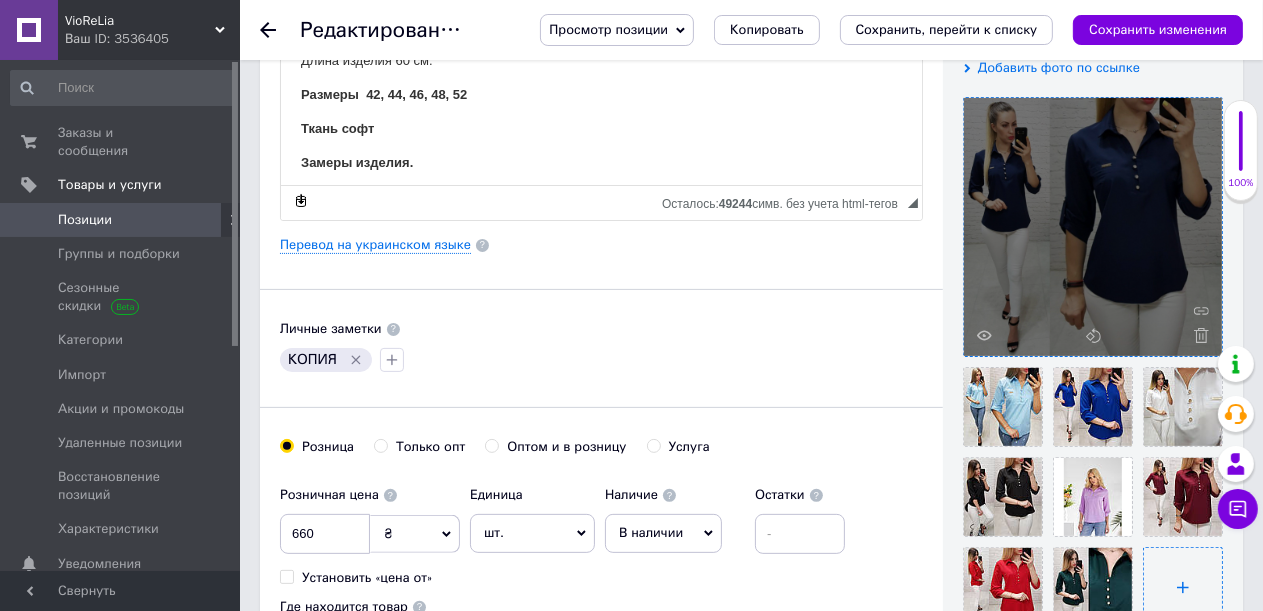 click at bounding box center [1183, 587] 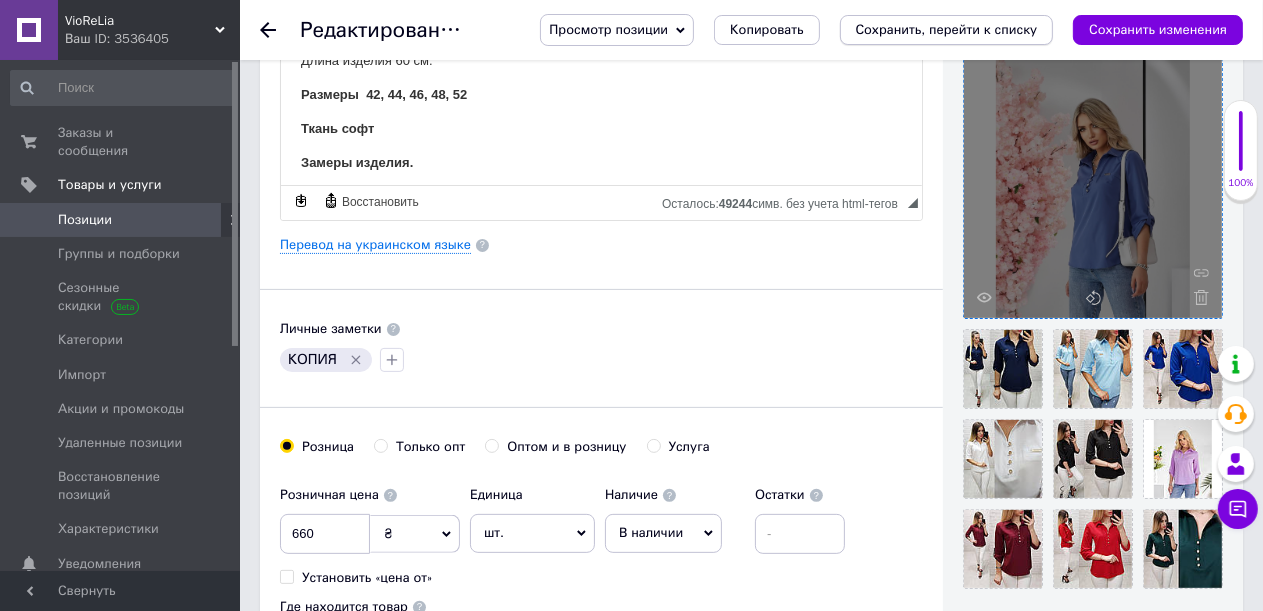 click on "Сохранить, перейти к списку" at bounding box center (947, 30) 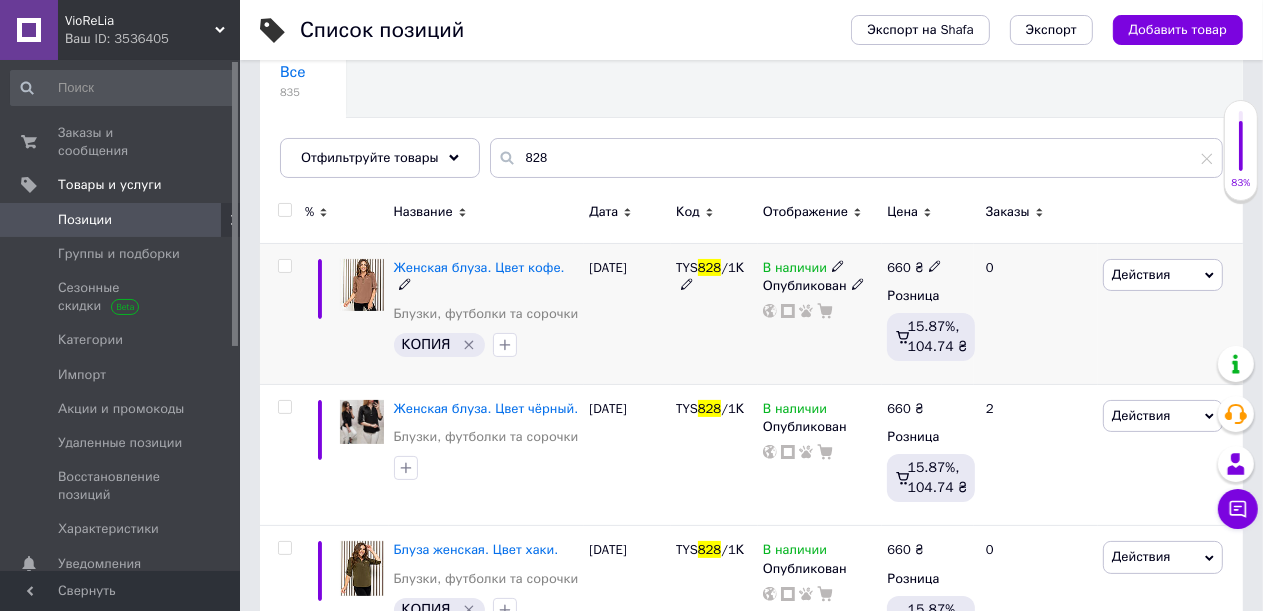 scroll, scrollTop: 200, scrollLeft: 0, axis: vertical 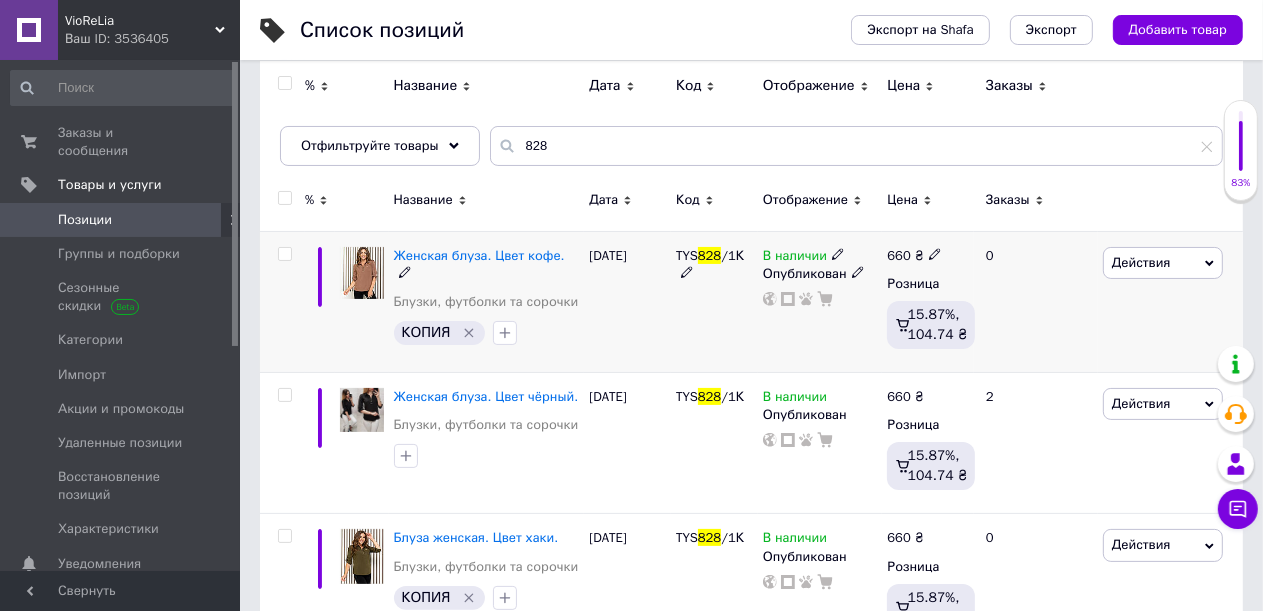 click at bounding box center [362, 273] 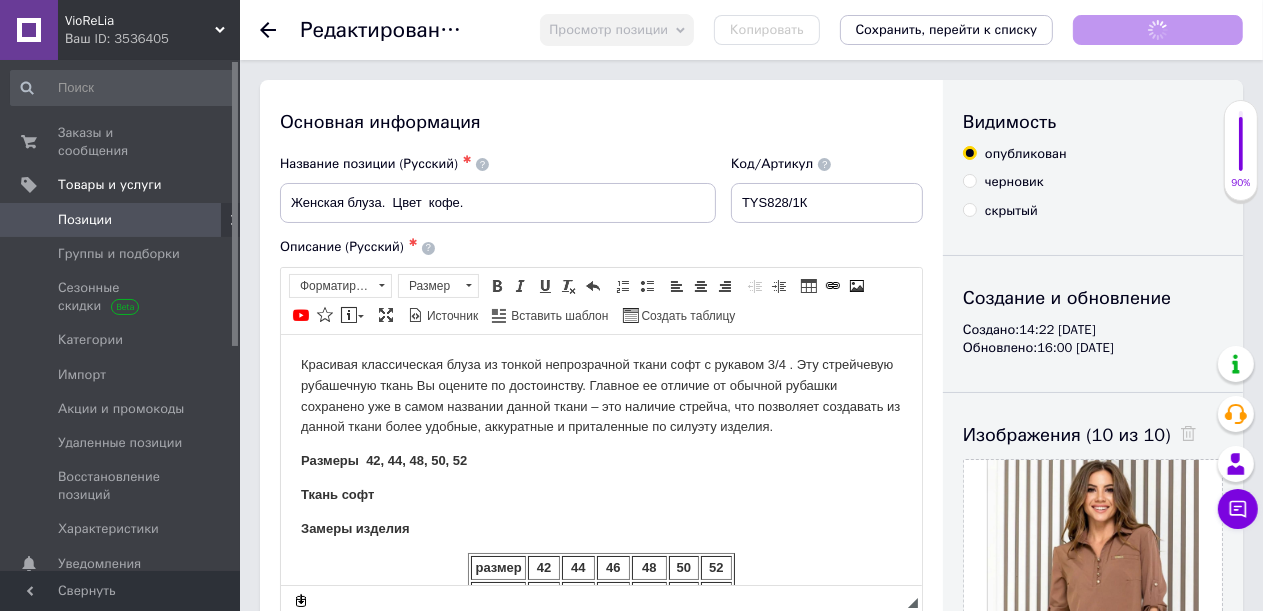 scroll, scrollTop: 0, scrollLeft: 0, axis: both 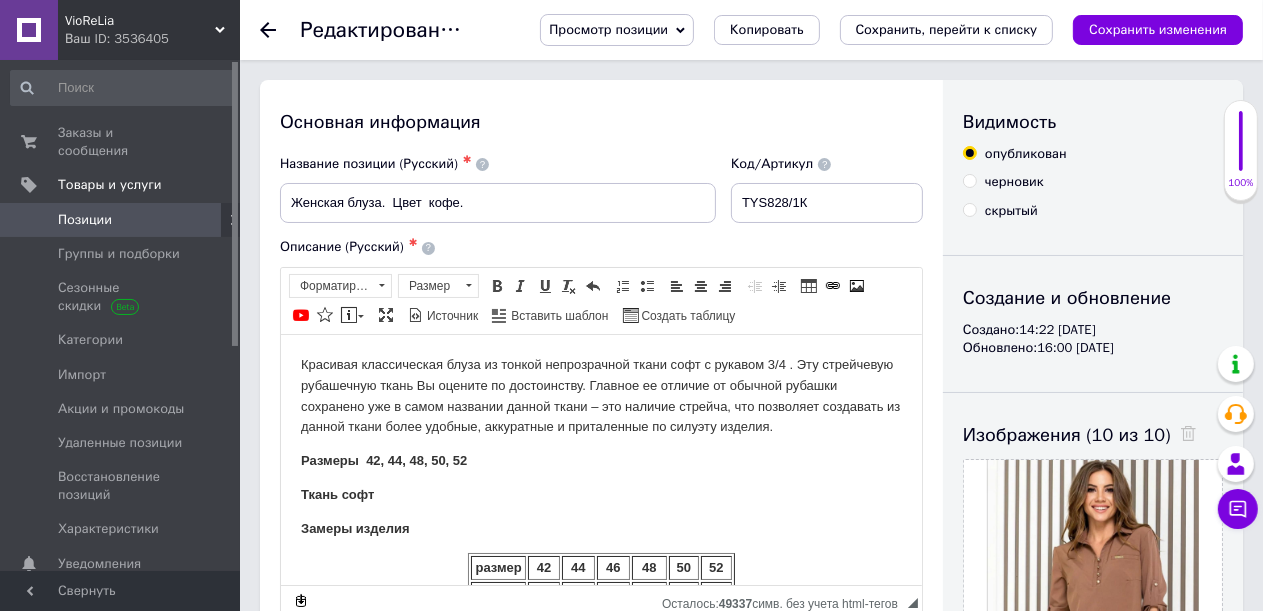 drag, startPoint x: 264, startPoint y: 30, endPoint x: 280, endPoint y: 0, distance: 34 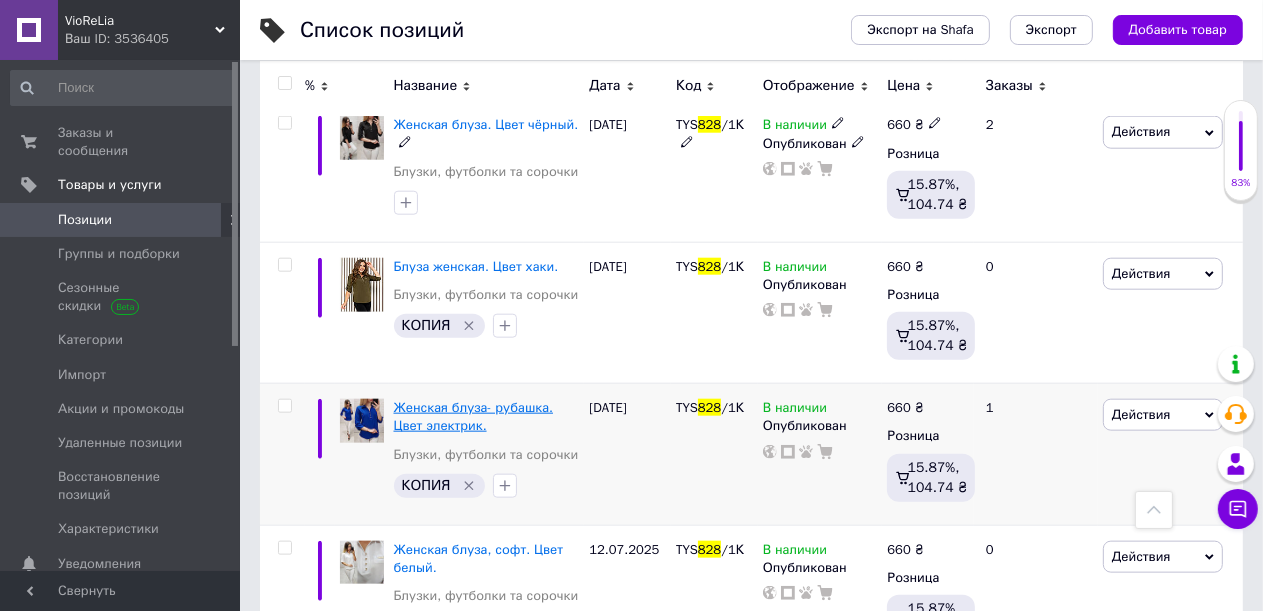 scroll, scrollTop: 1800, scrollLeft: 0, axis: vertical 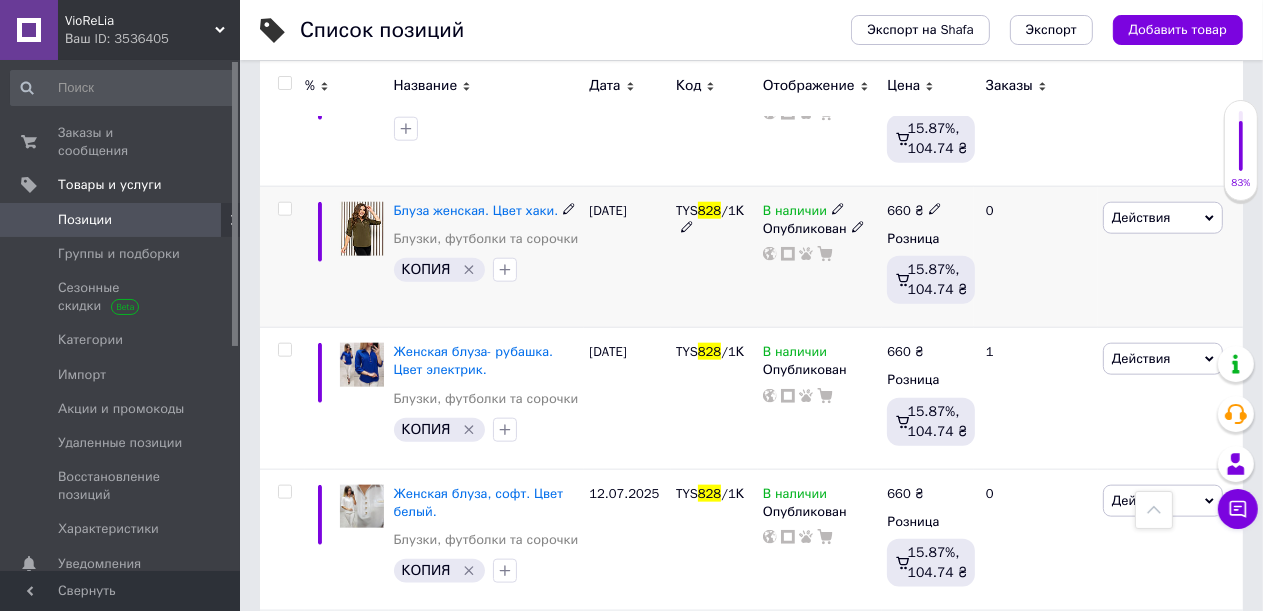click at bounding box center [362, 229] 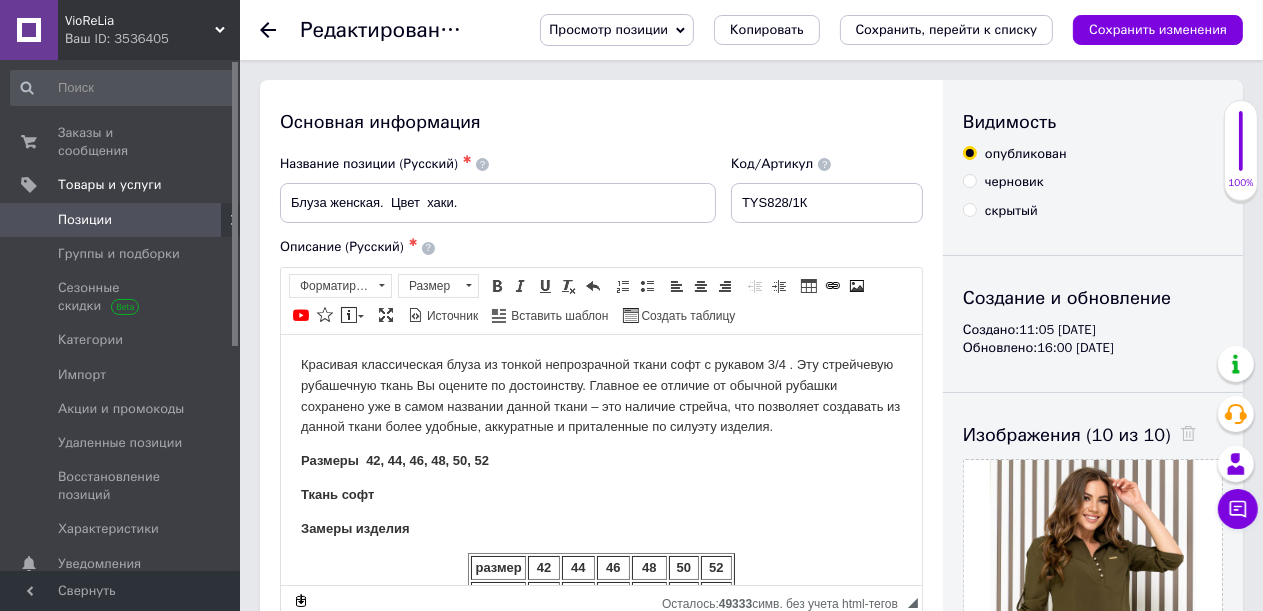 scroll, scrollTop: 0, scrollLeft: 0, axis: both 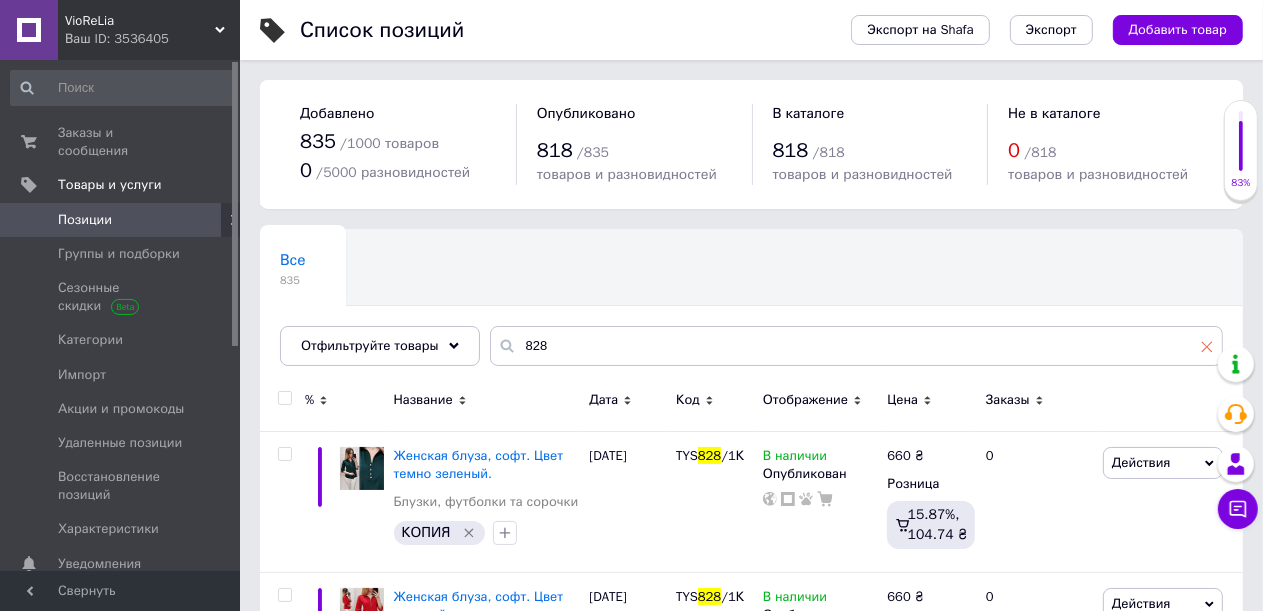 click 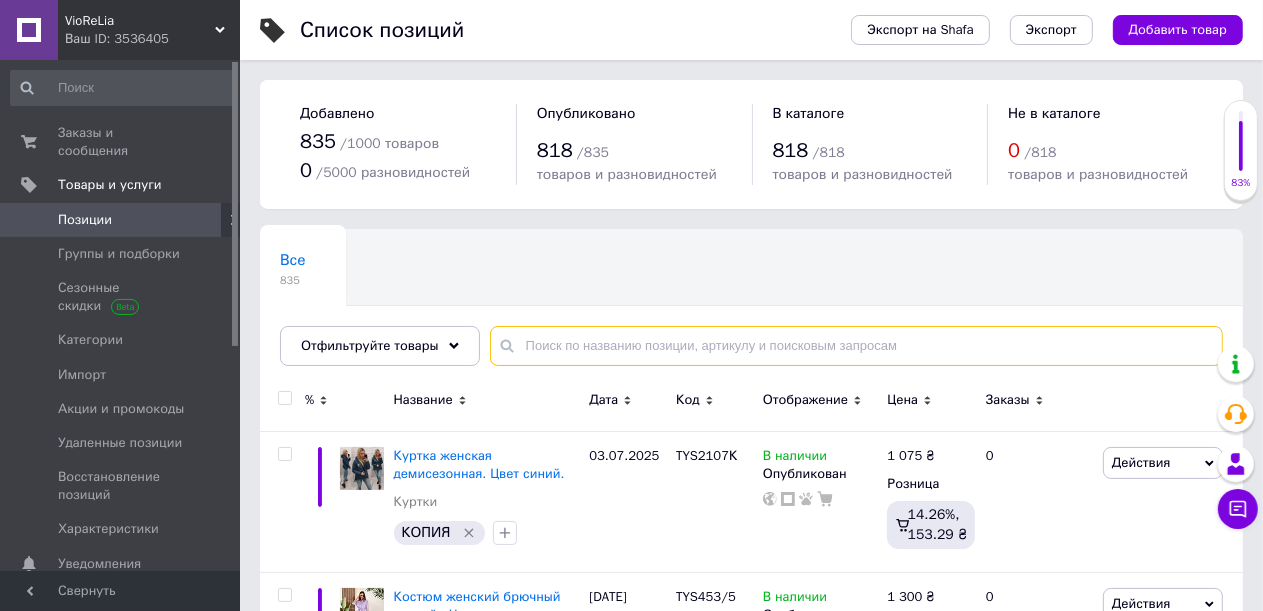 click at bounding box center (856, 346) 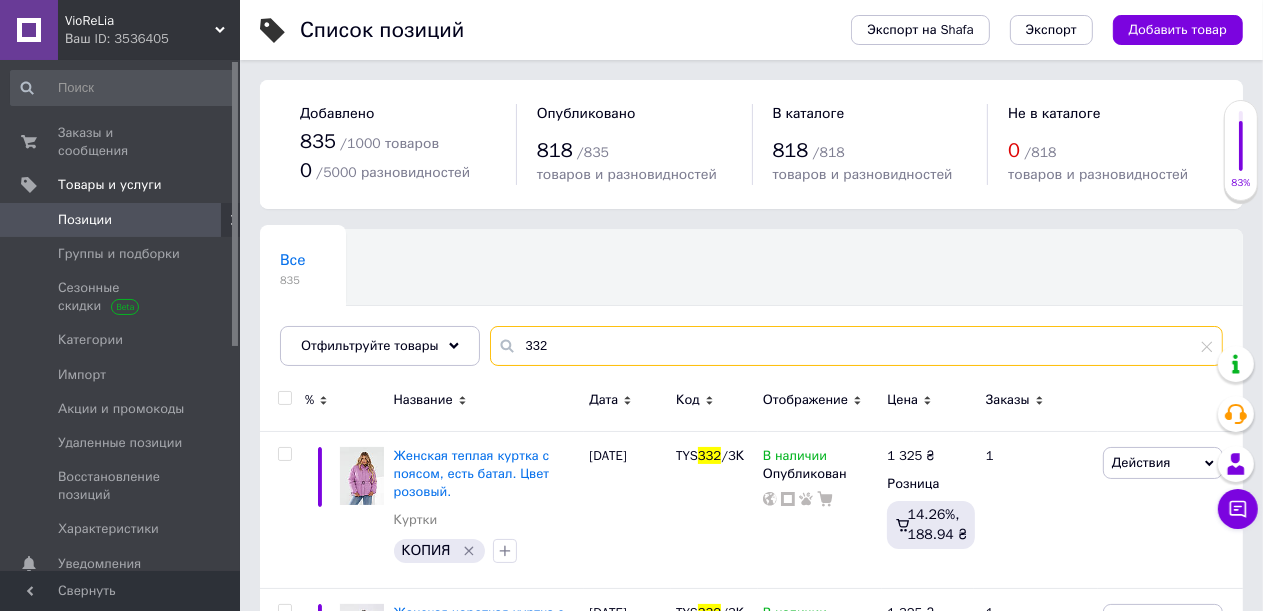 type on "332" 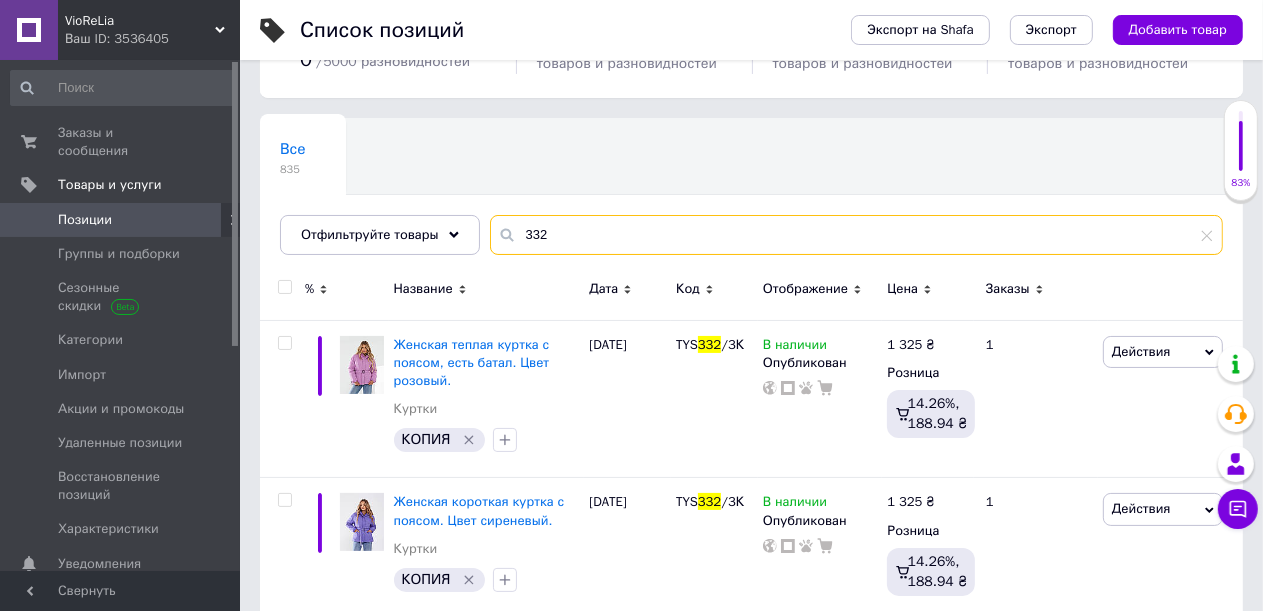 scroll, scrollTop: 200, scrollLeft: 0, axis: vertical 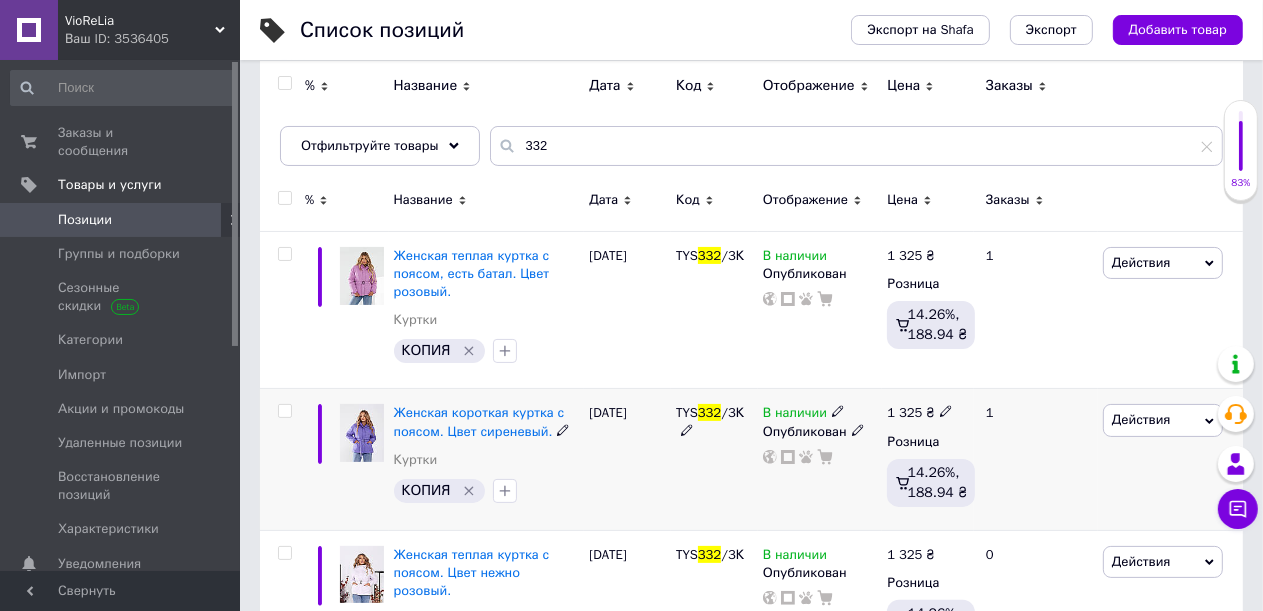 click at bounding box center [362, 433] 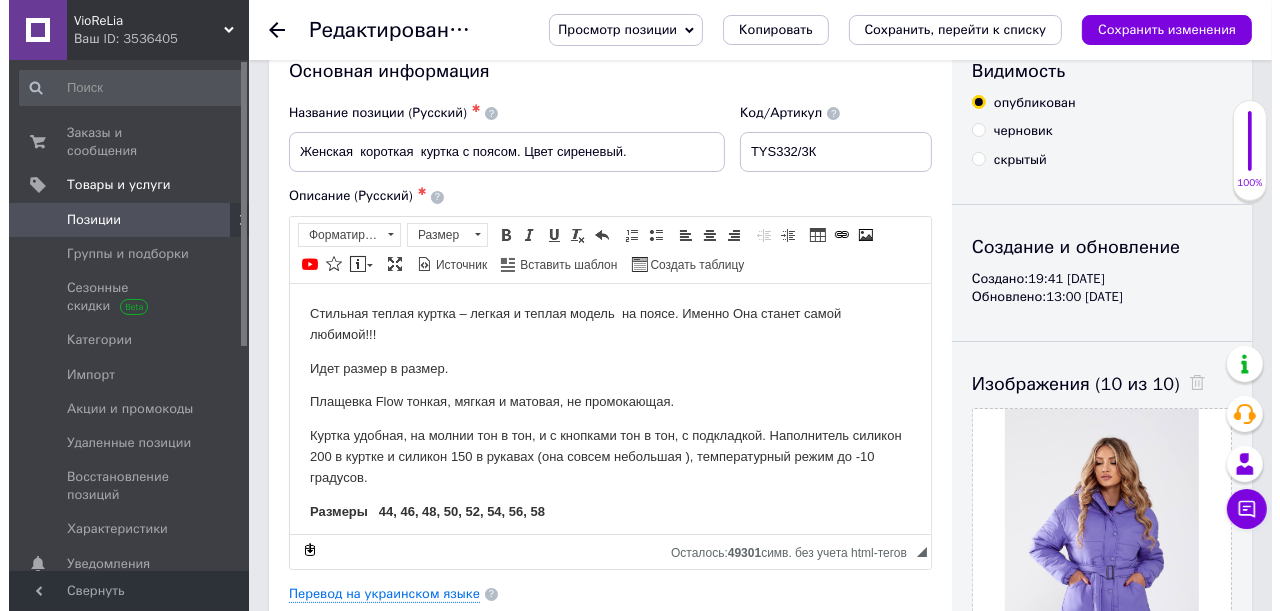 scroll, scrollTop: 100, scrollLeft: 0, axis: vertical 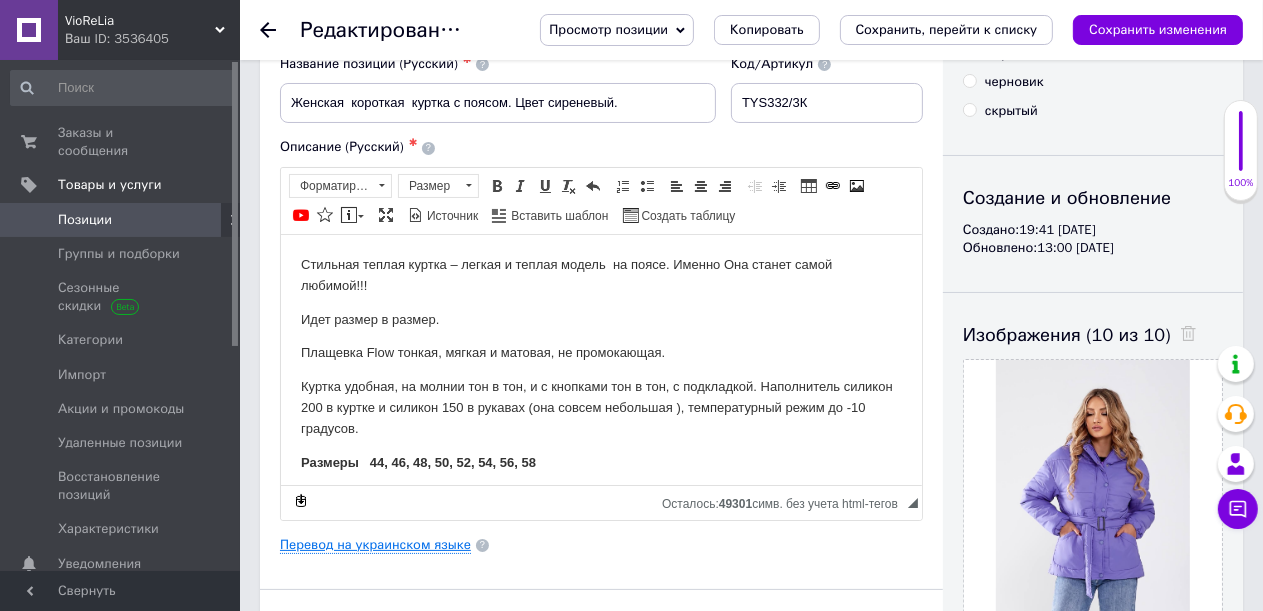 click on "Перевод на украинском языке" at bounding box center [375, 545] 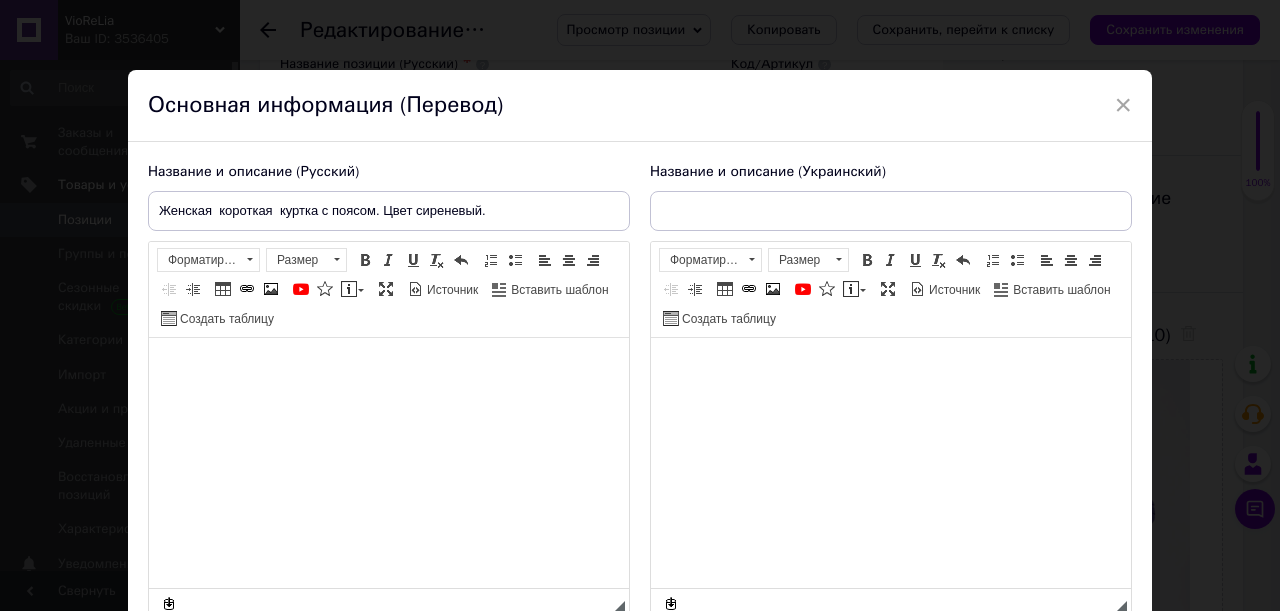 type on "Жіноча  коротка куртка  з поясом. Колір бузковий." 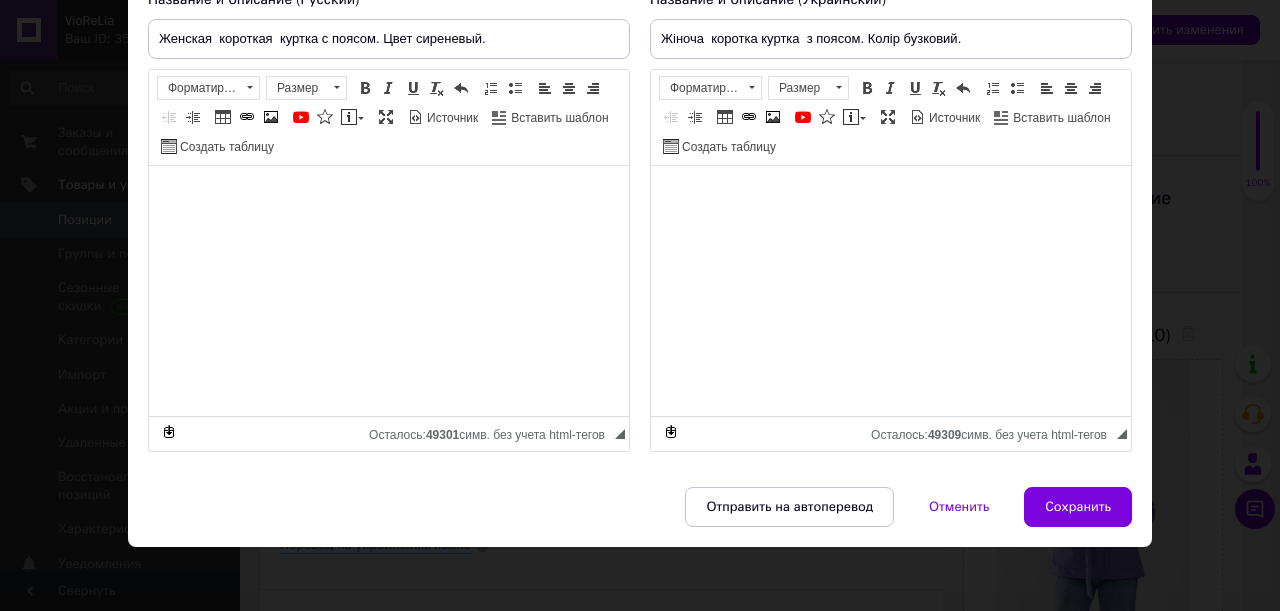 scroll, scrollTop: 175, scrollLeft: 0, axis: vertical 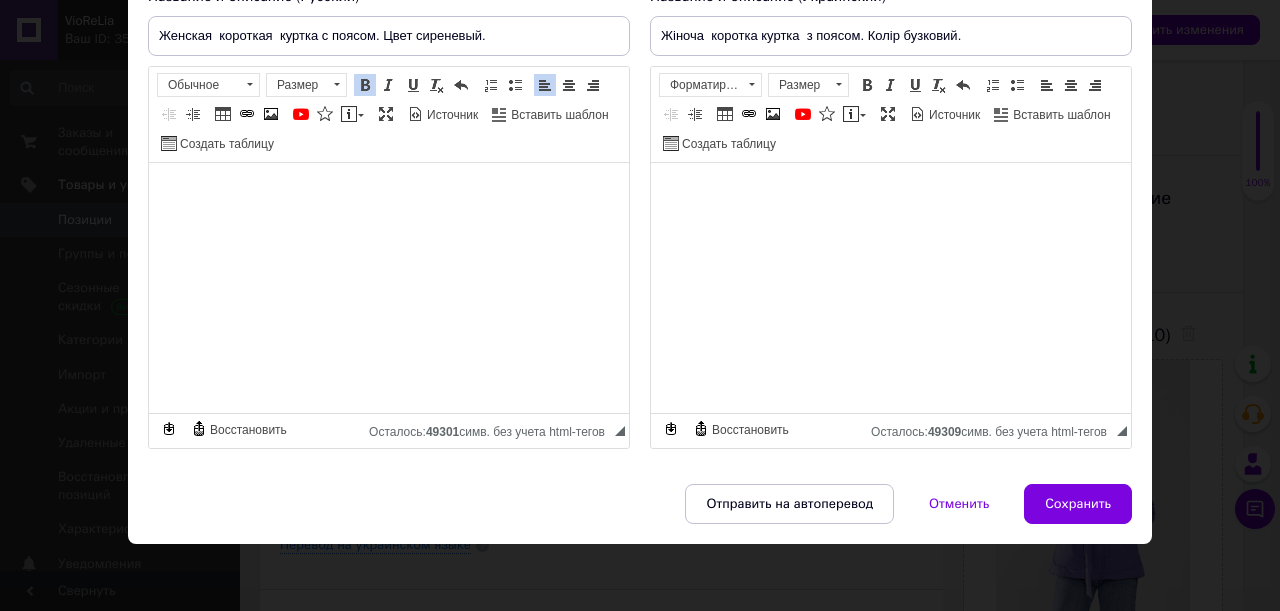 click on "× Основная информация (Перевод) Название и описание (Русский) Женская  короткая  куртка с поясом. Цвет сиреневый. Стильная теплая куртка – легкая и теплая модель  на поясе. Именно Она станет самой любимой!!!
Идет размер в размер.
Плащевка Flow тонкая, мягкая и матовая, не промокающая.
Куртка удобная, на молнии тон в тон, и с кнопками тон в тон, с подкладкой. Наполнитель силикон 200 в куртке и силикон 150 в рукавах (она совсем небольшая ), температурный режим до -10 градусов.
Размеры   44, 46, 48, 50, 52, 54, 56, 58
Размер
Охват груди
Охват бедер
Длина рукава" at bounding box center (640, 305) 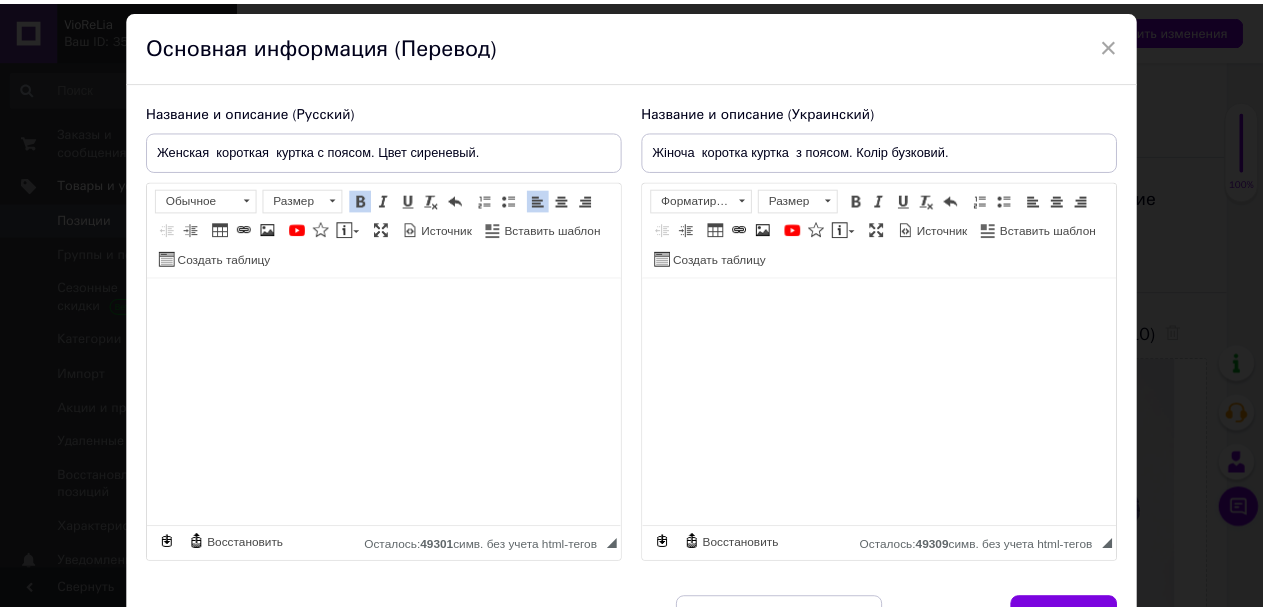 scroll, scrollTop: 0, scrollLeft: 0, axis: both 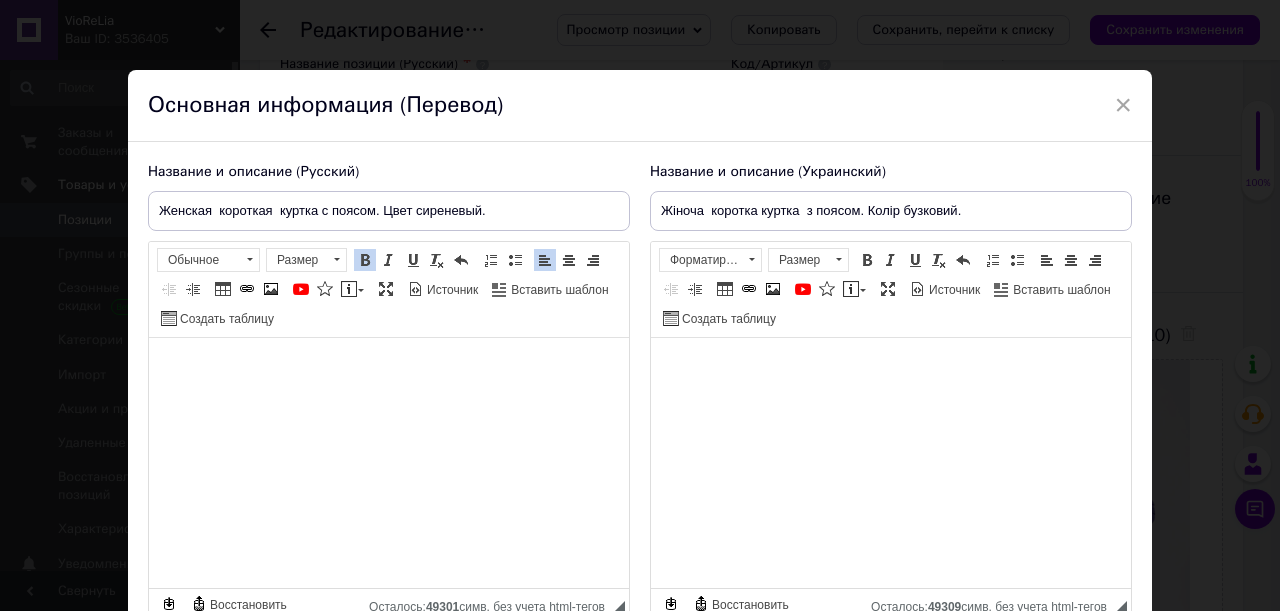 click on "×" at bounding box center [1123, 105] 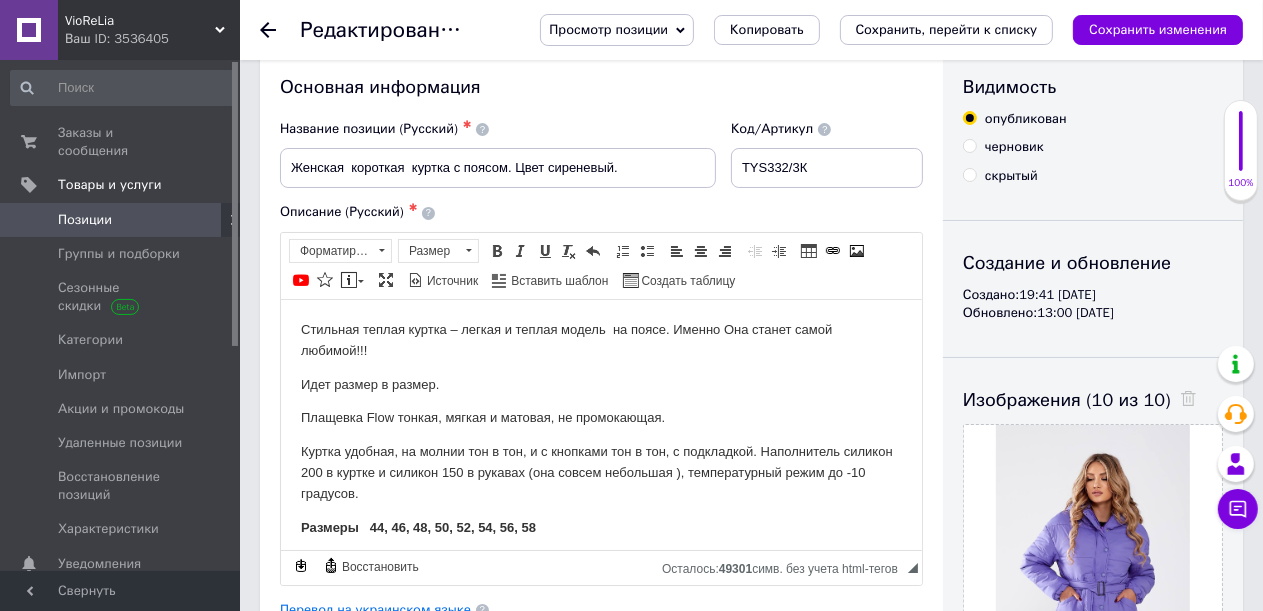 scroll, scrollTop: 0, scrollLeft: 0, axis: both 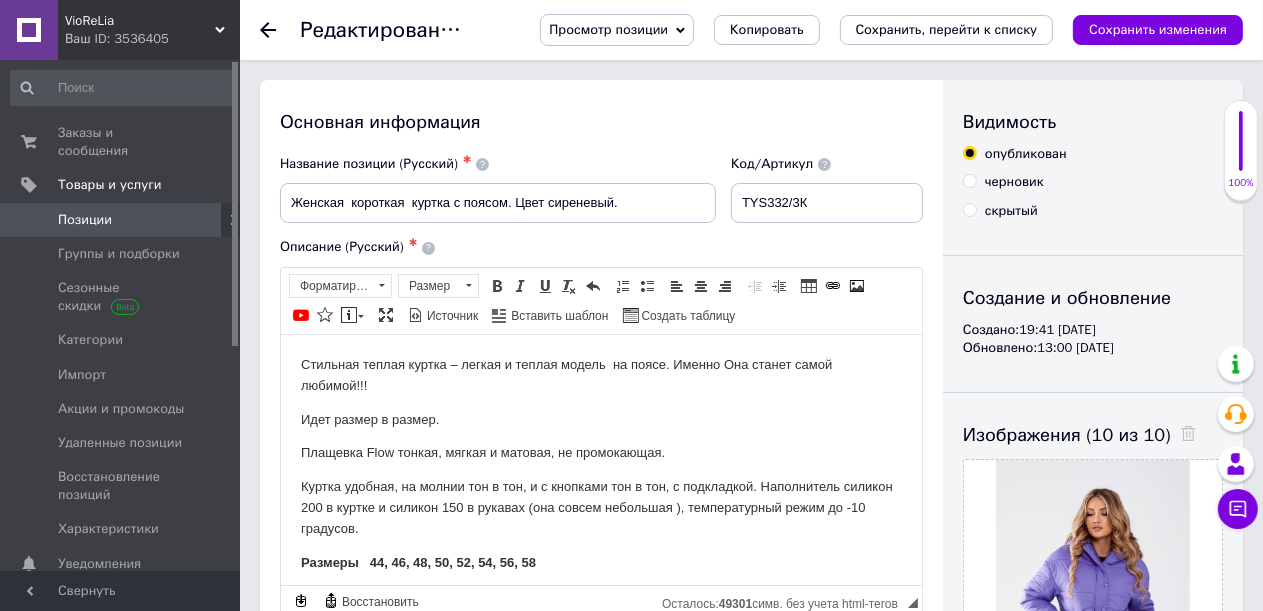 click 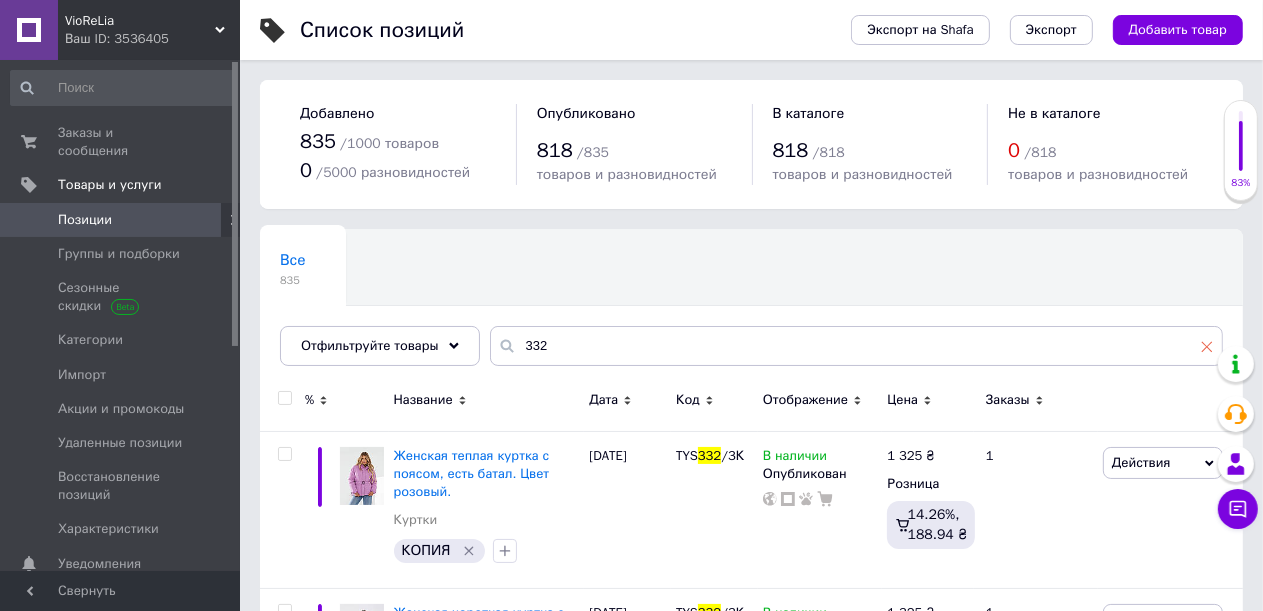 click 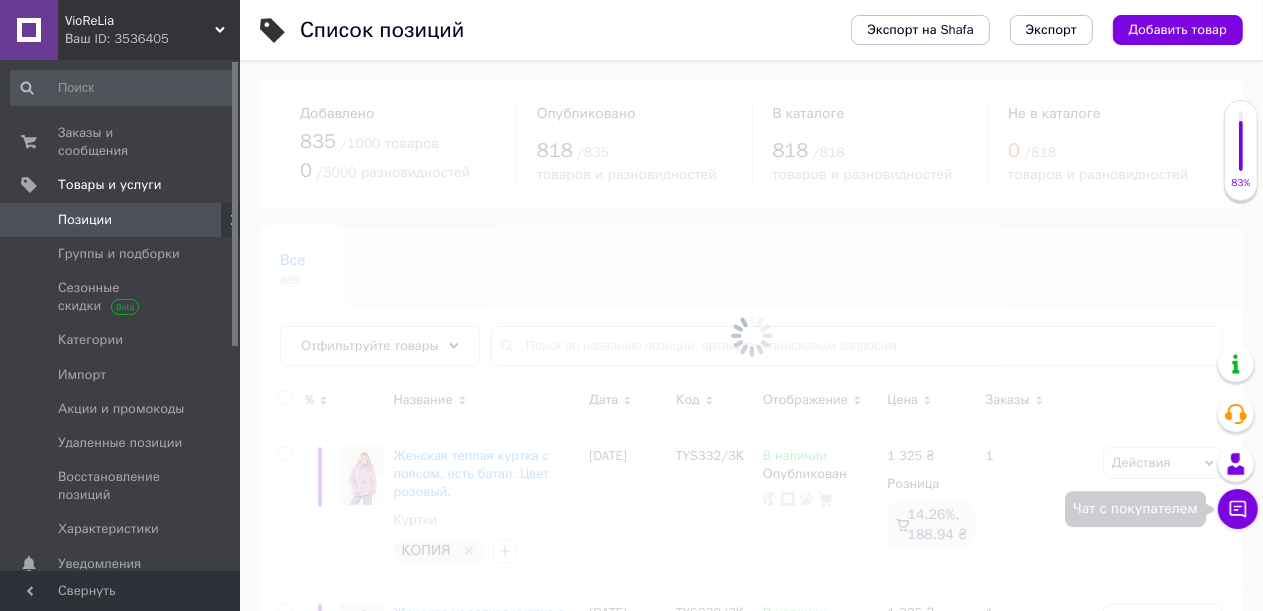 click 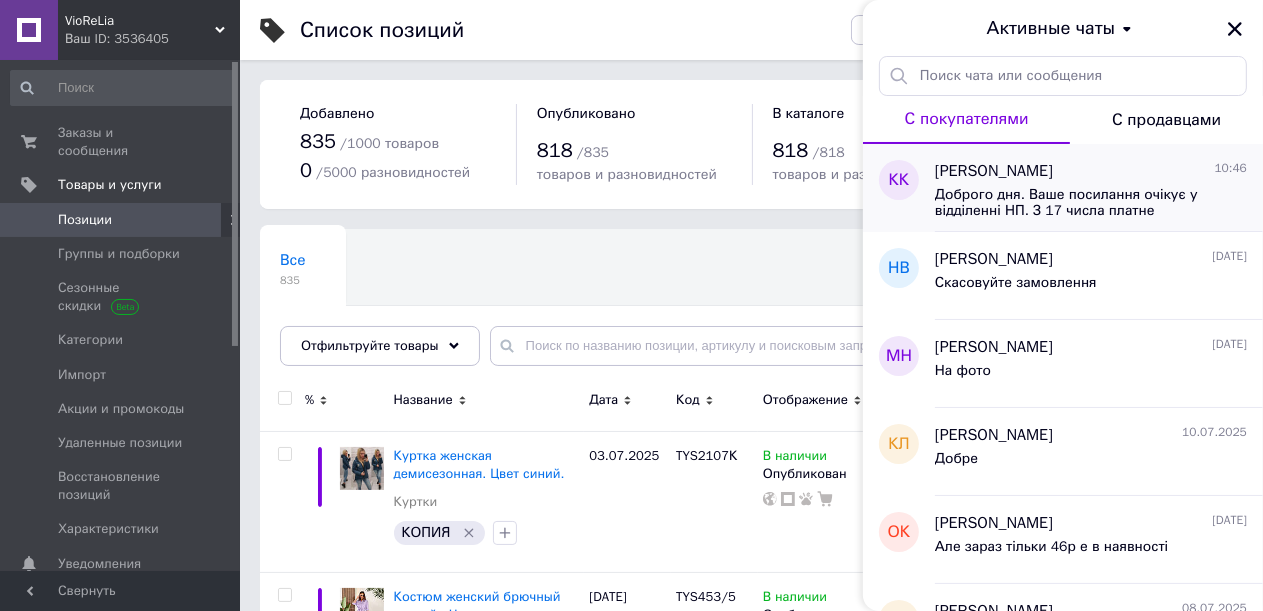 click on "Доброго дня. Ваше посилання очікує у відділенні НП.  З 17 числа платне зберігання.  Якщо передумали забирати, скажіть, зробимо повернення." at bounding box center (1077, 203) 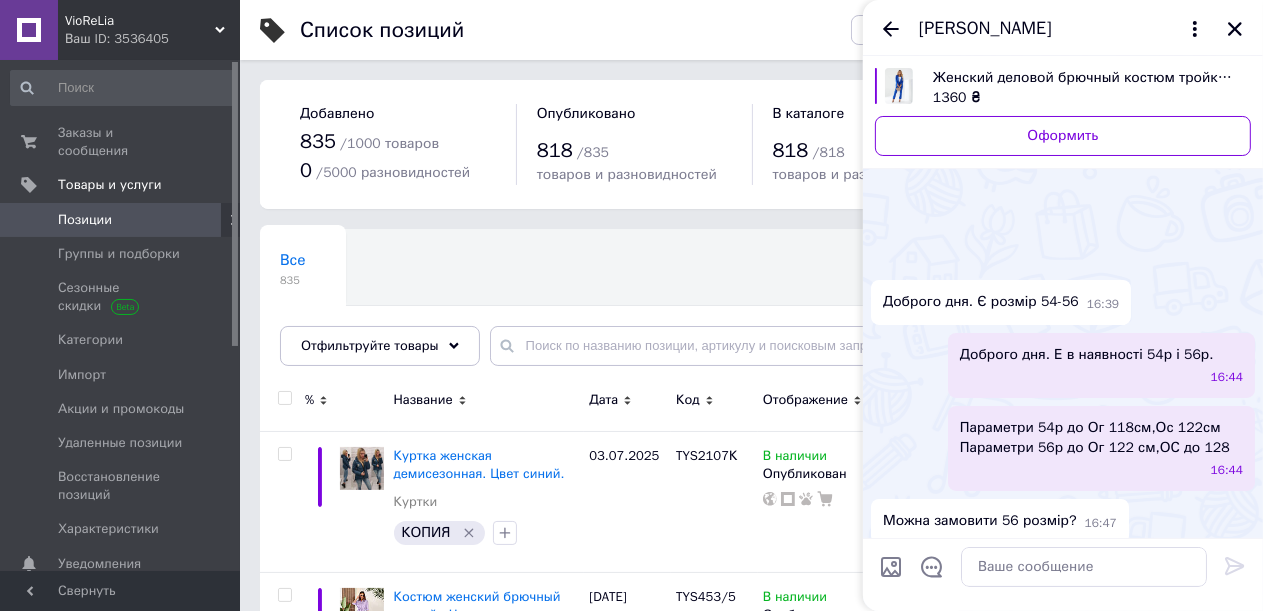 scroll, scrollTop: 932, scrollLeft: 0, axis: vertical 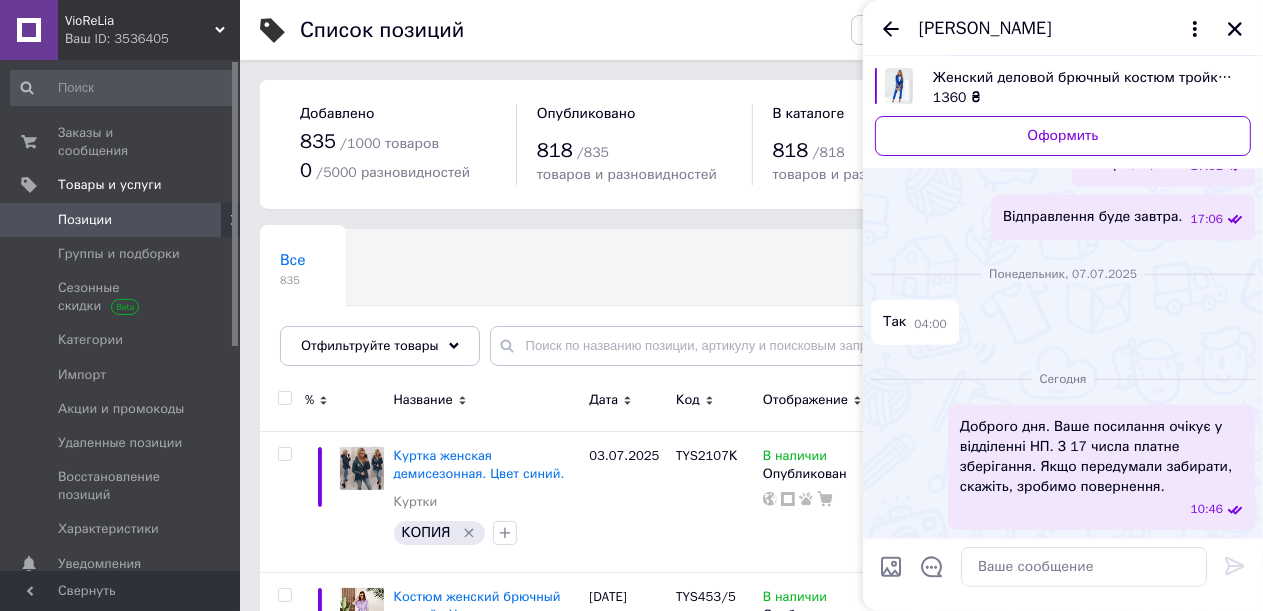 click on "[PERSON_NAME]" at bounding box center [985, 29] 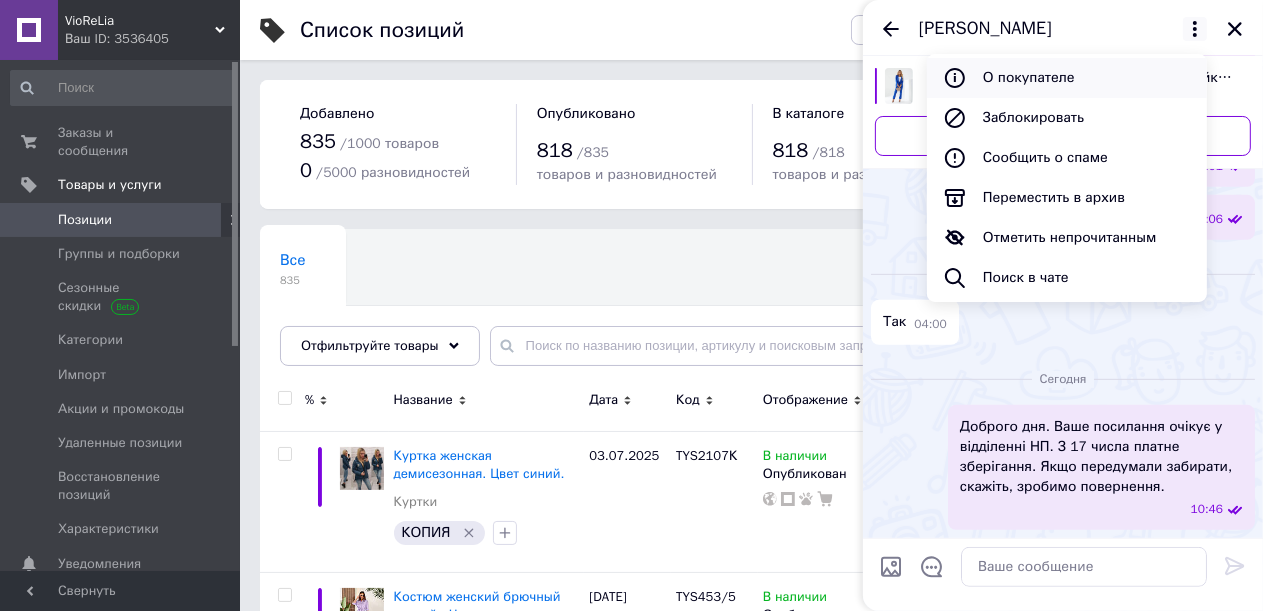click on "О покупателе" at bounding box center [1067, 78] 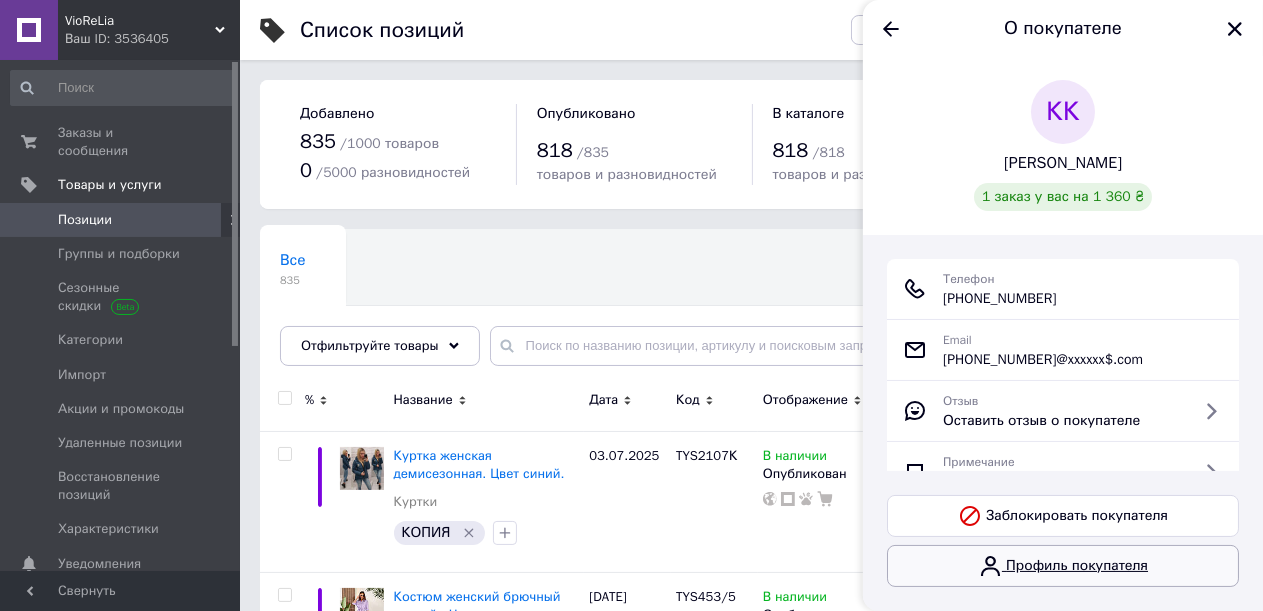 click on "Профиль покупателя" at bounding box center (1063, 566) 